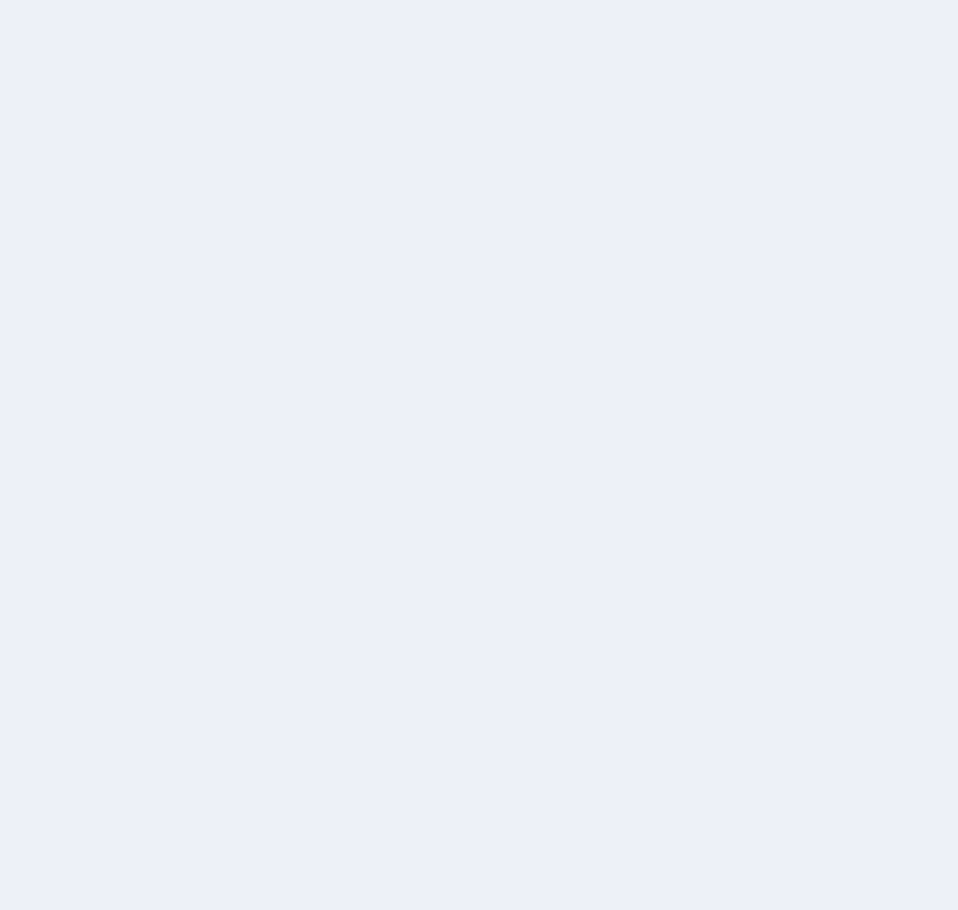 scroll, scrollTop: 0, scrollLeft: 0, axis: both 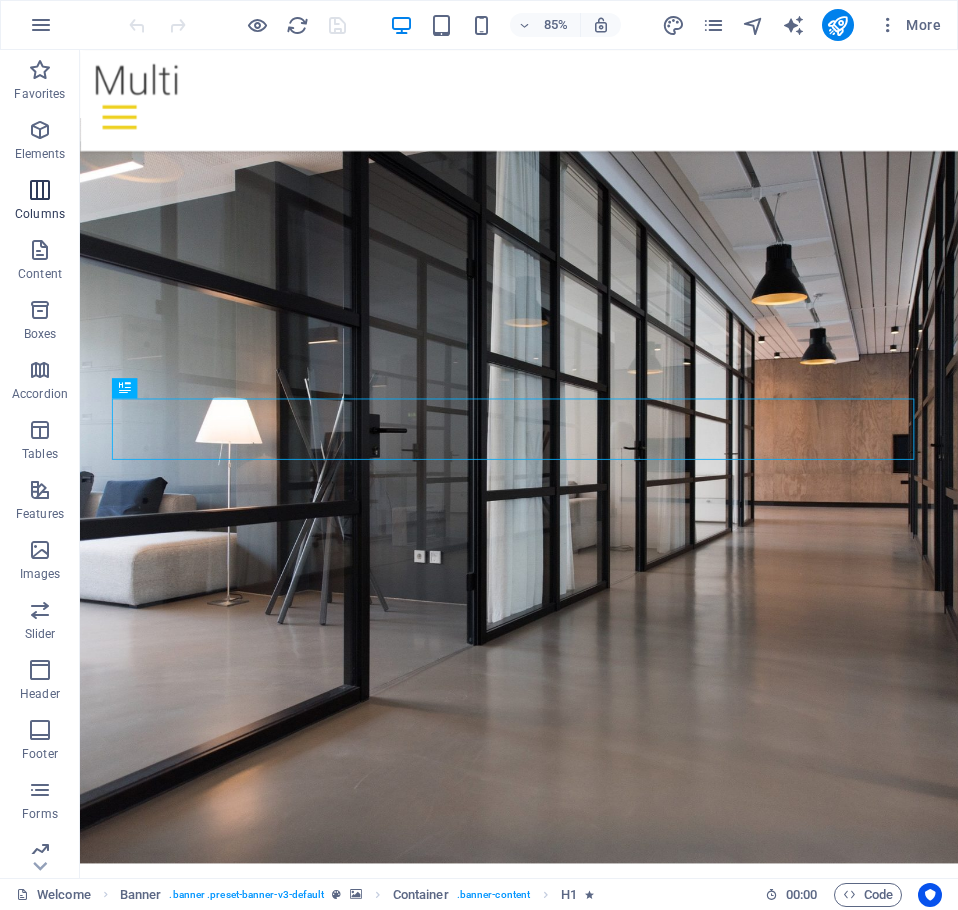 click at bounding box center [40, 190] 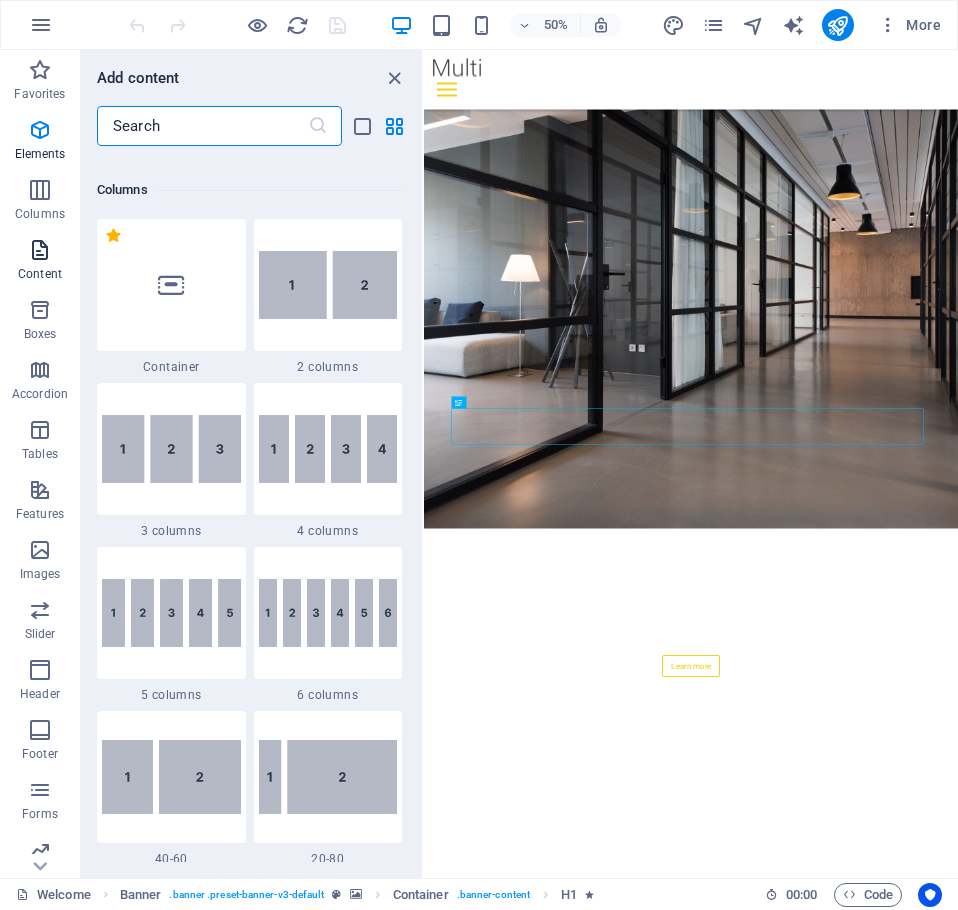 scroll, scrollTop: 990, scrollLeft: 0, axis: vertical 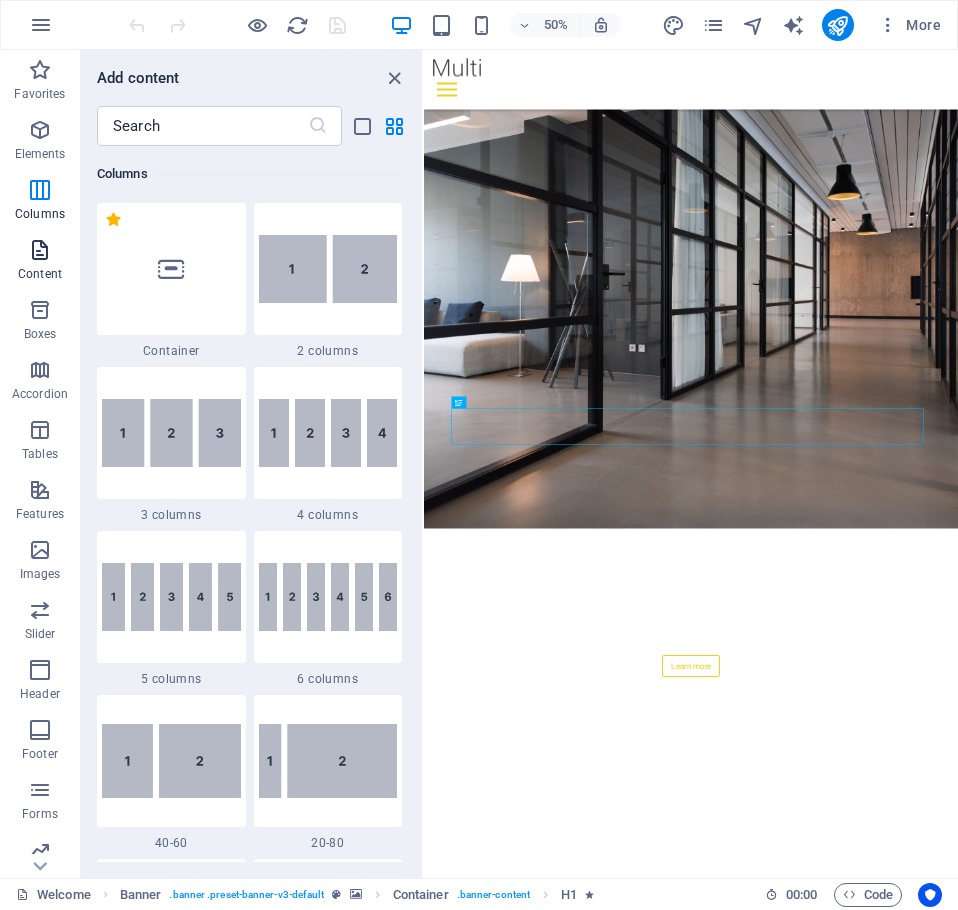 click on "Content" at bounding box center (40, 262) 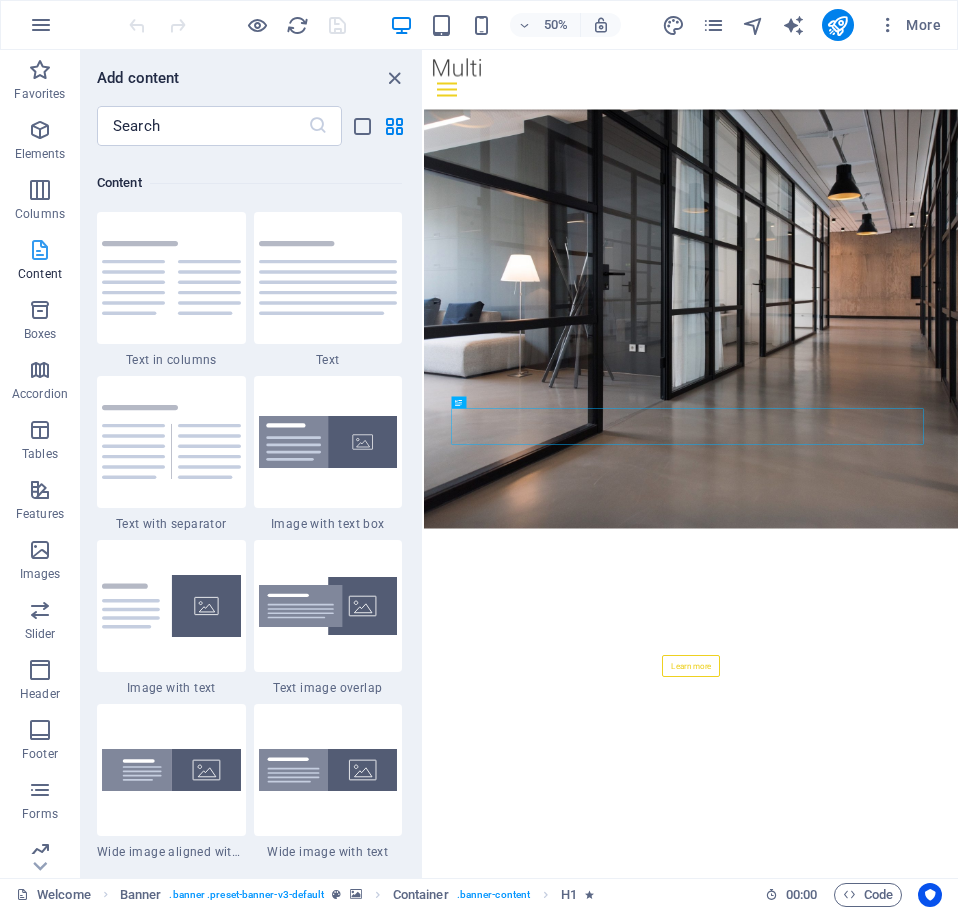 scroll, scrollTop: 3499, scrollLeft: 0, axis: vertical 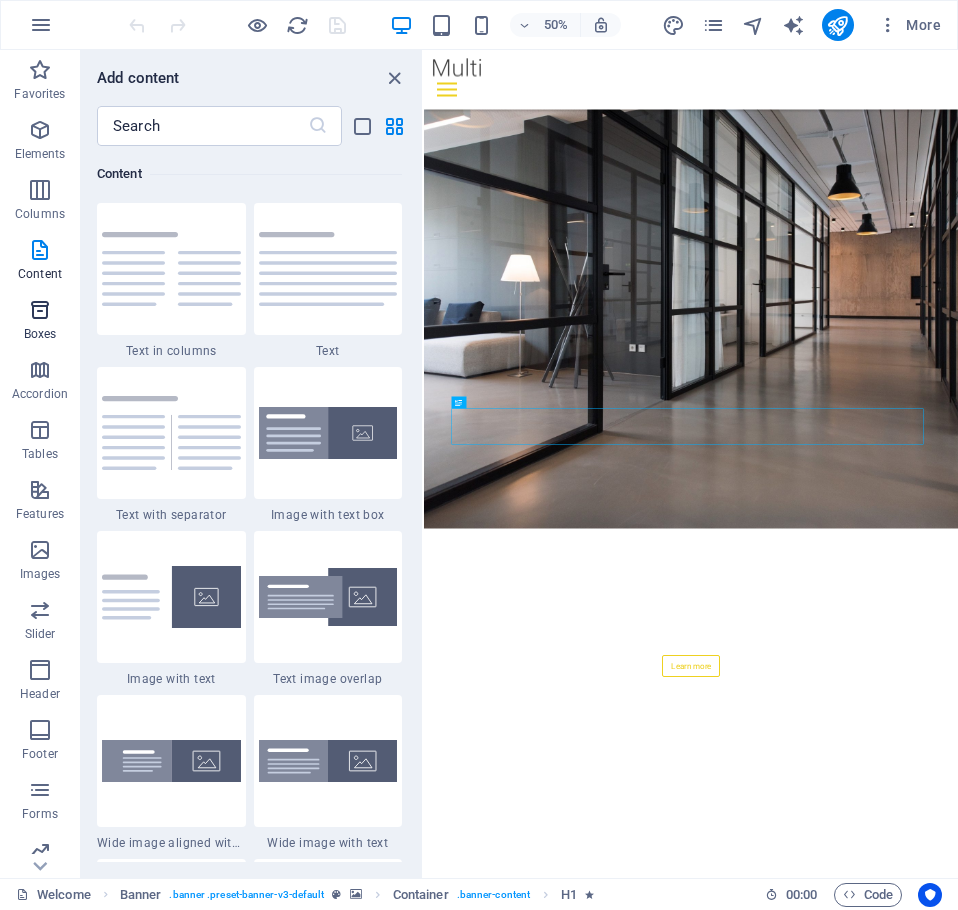 click at bounding box center (40, 310) 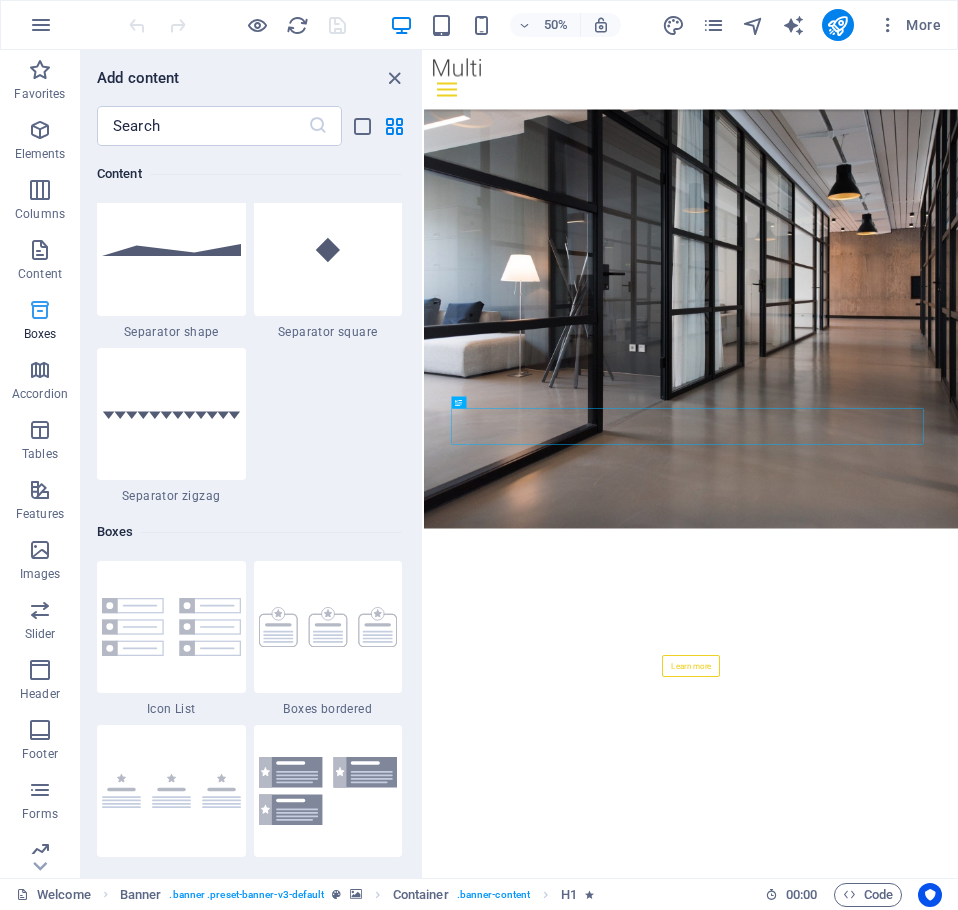 scroll, scrollTop: 5516, scrollLeft: 0, axis: vertical 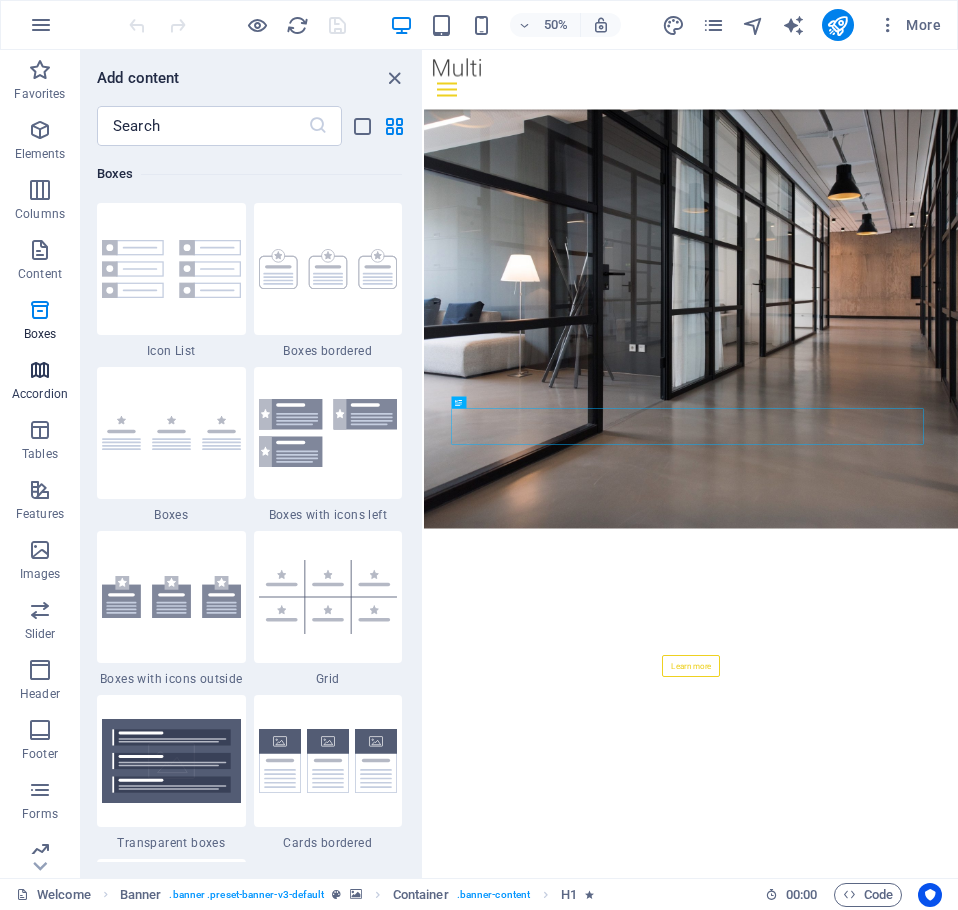 click at bounding box center (40, 370) 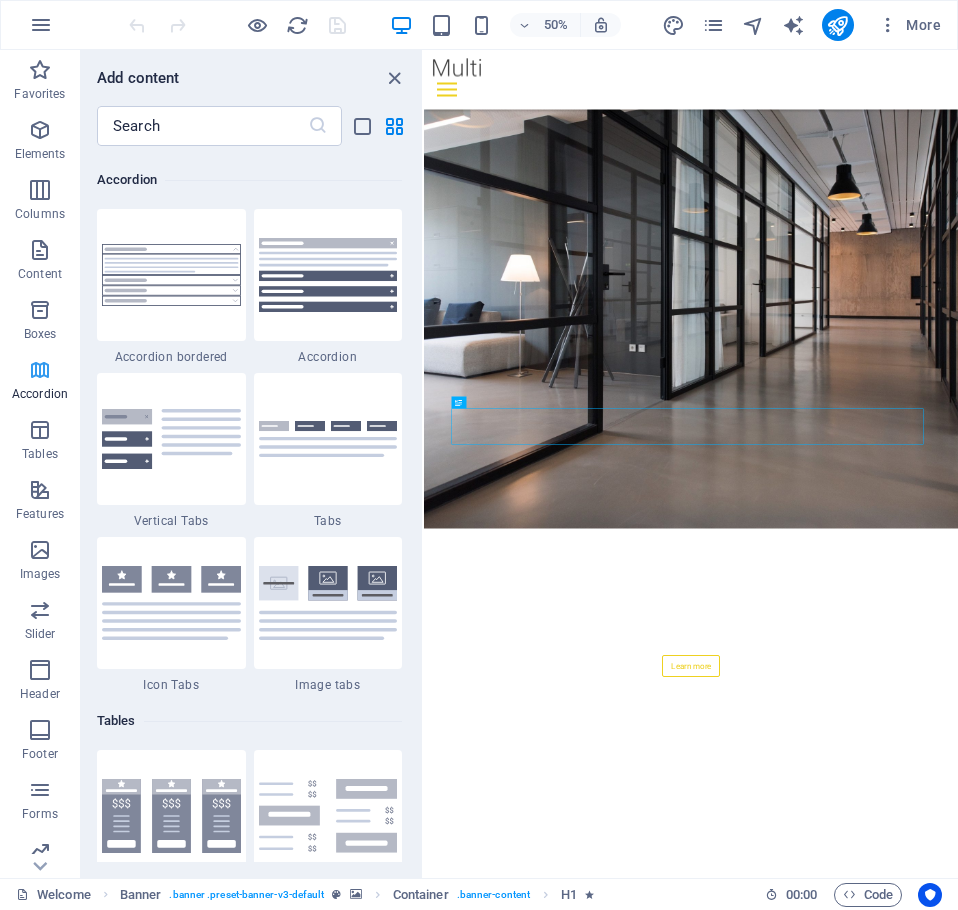 scroll, scrollTop: 6385, scrollLeft: 0, axis: vertical 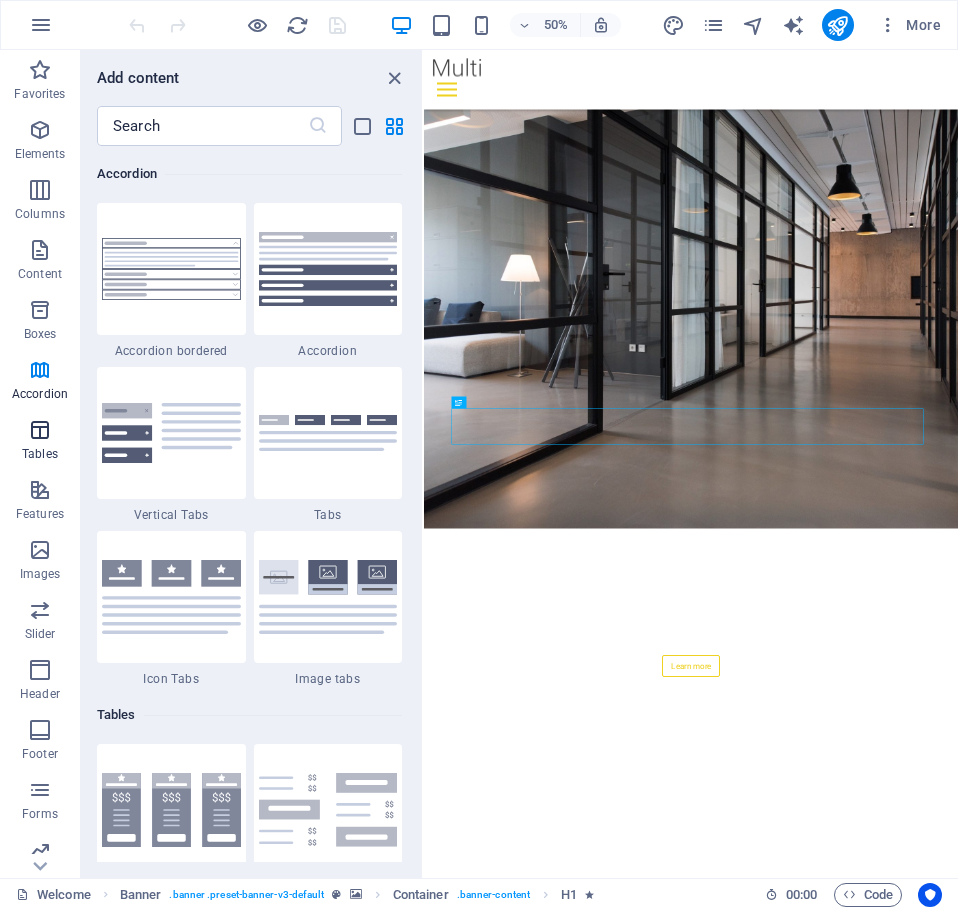 click on "Tables" at bounding box center [40, 454] 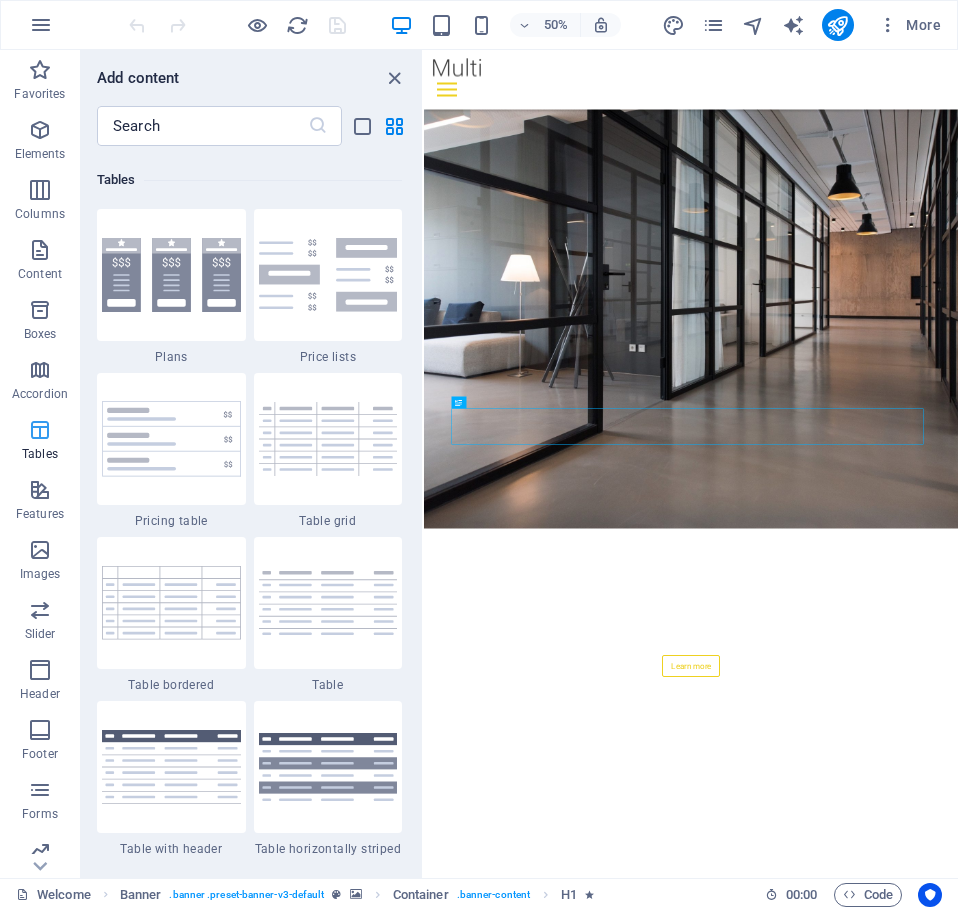 scroll, scrollTop: 6926, scrollLeft: 0, axis: vertical 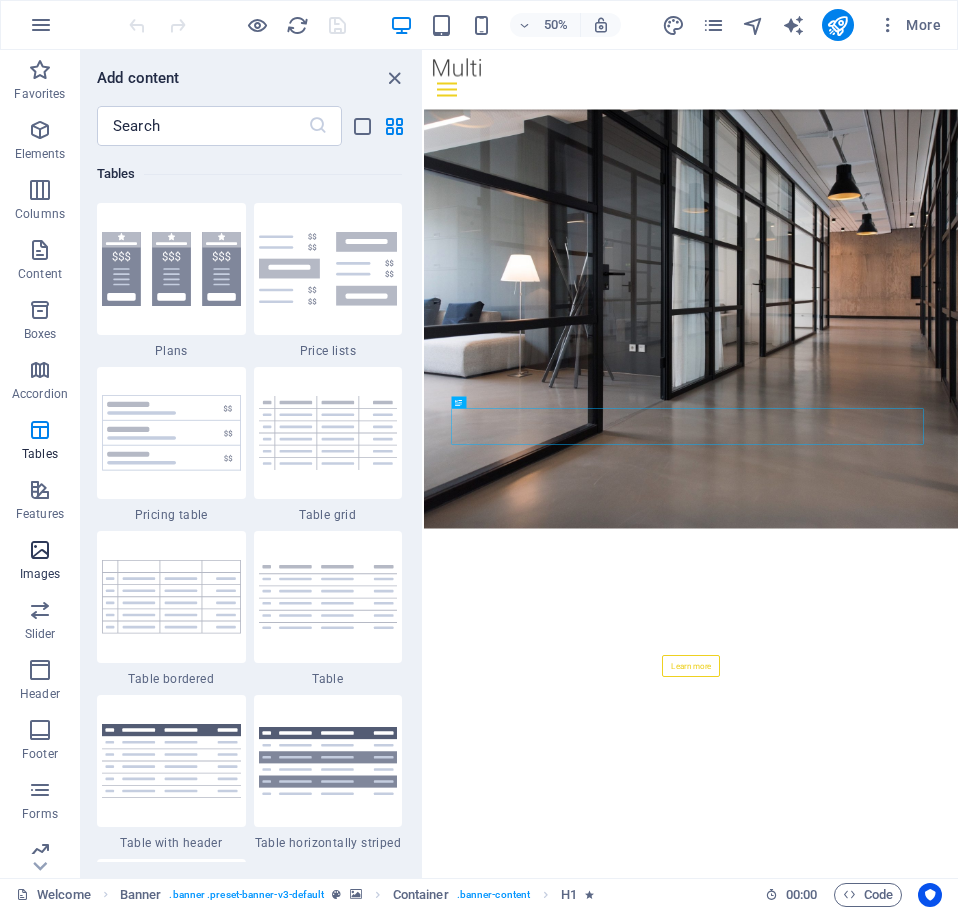 click at bounding box center [40, 550] 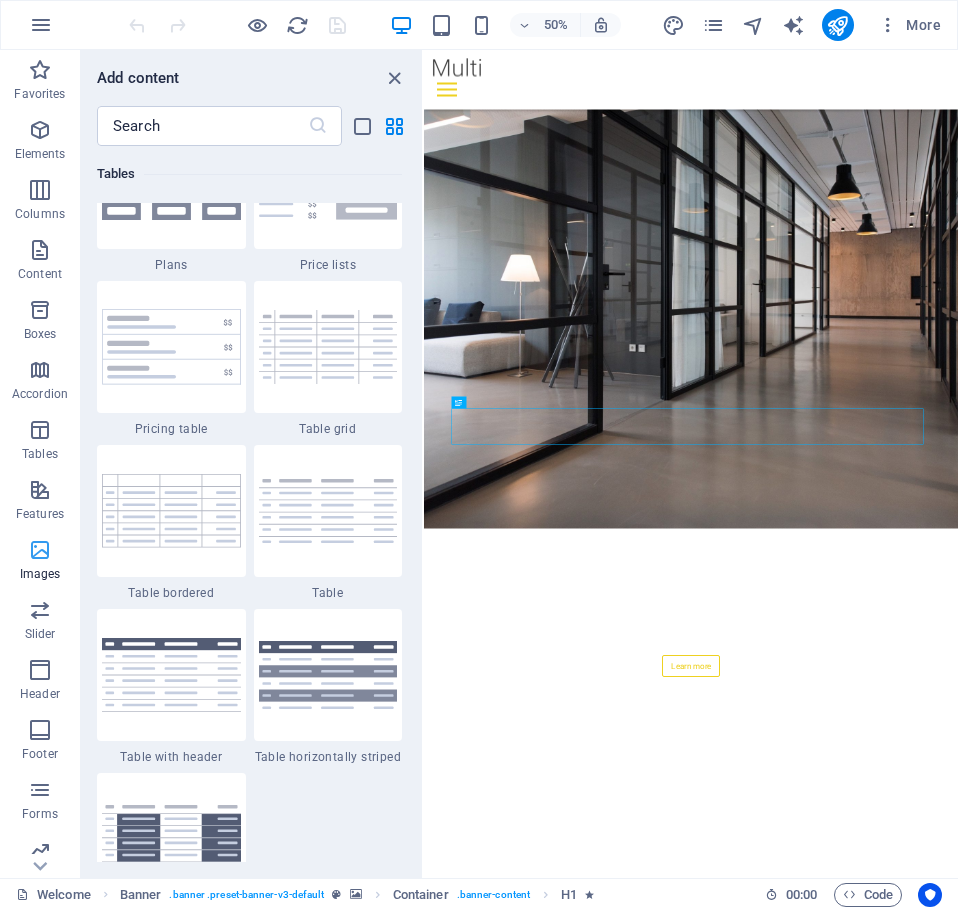 scroll, scrollTop: 10140, scrollLeft: 0, axis: vertical 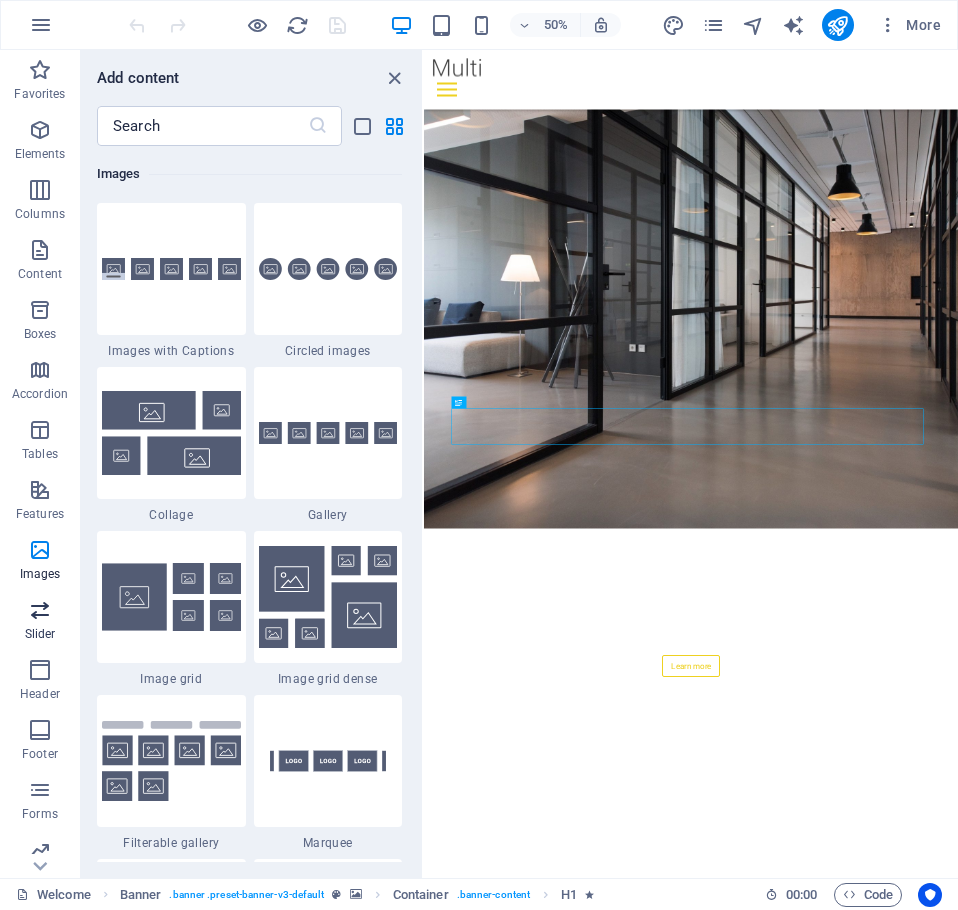 click at bounding box center [40, 610] 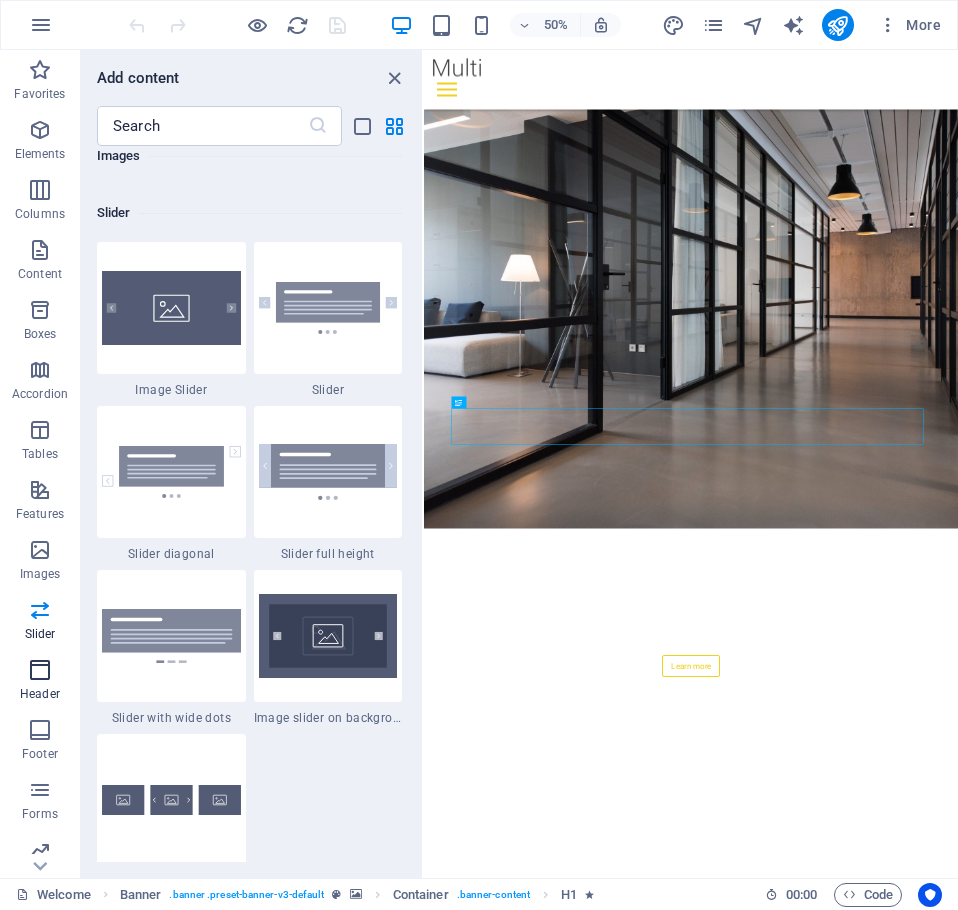 scroll, scrollTop: 11337, scrollLeft: 0, axis: vertical 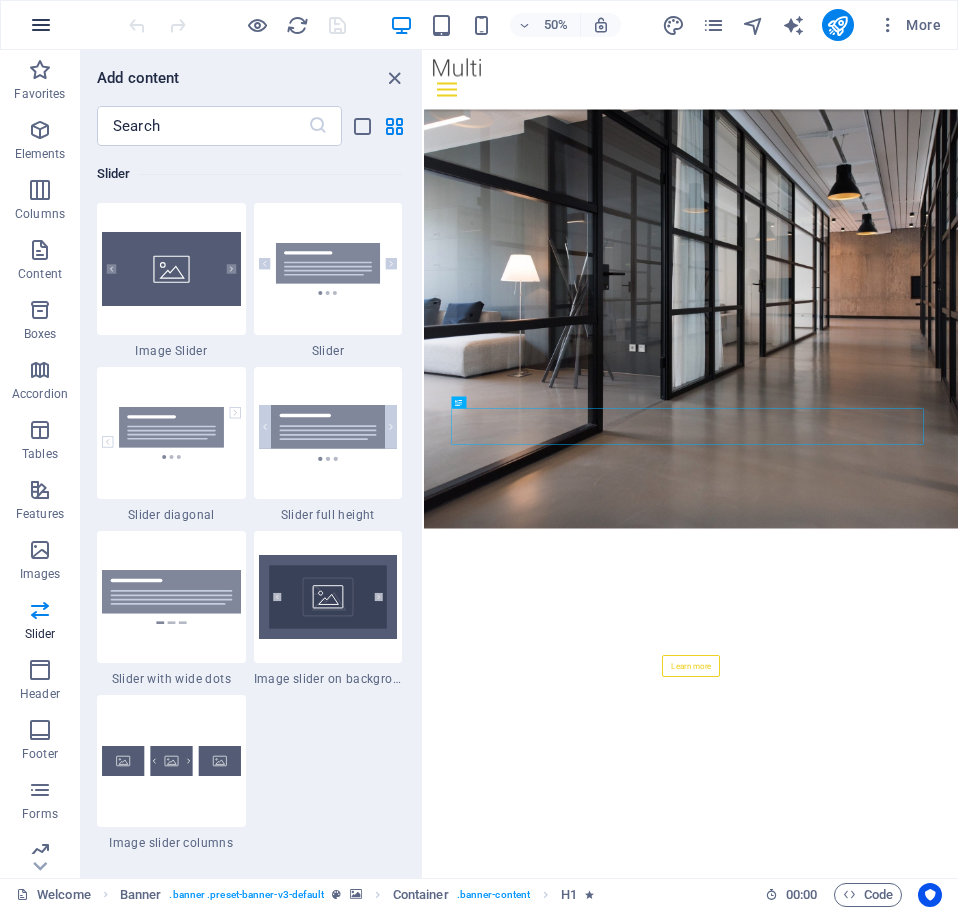 click at bounding box center (41, 25) 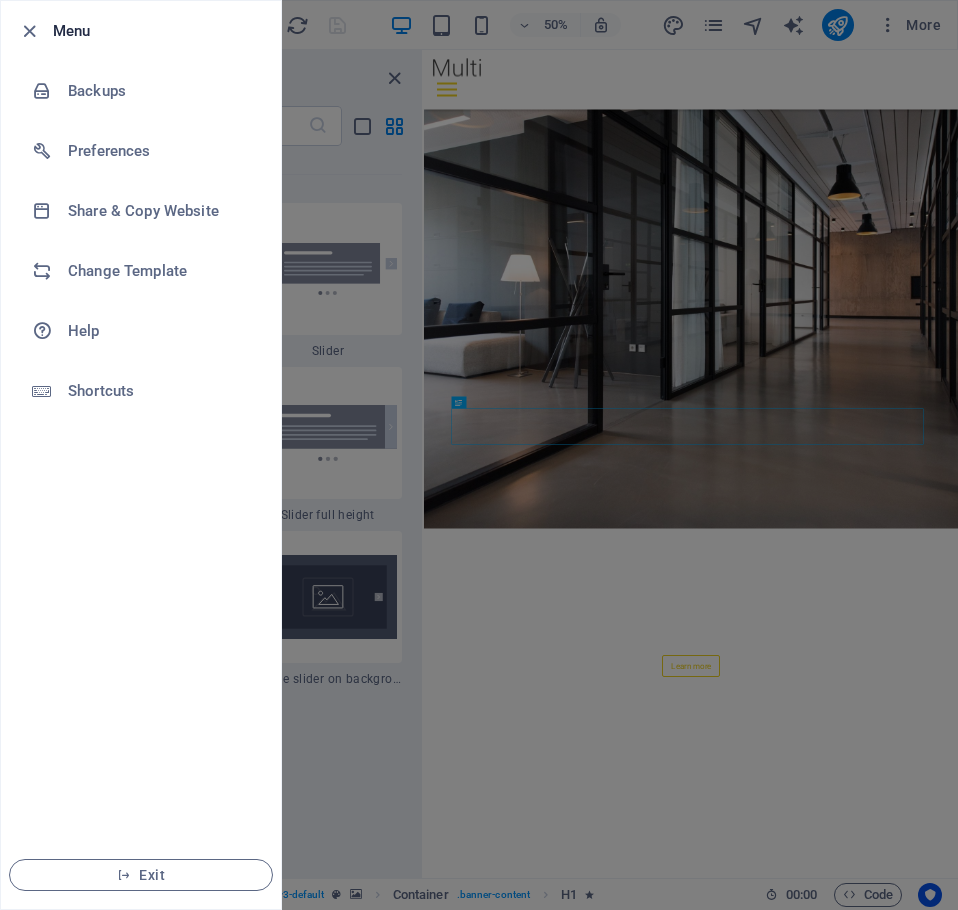 click at bounding box center (479, 455) 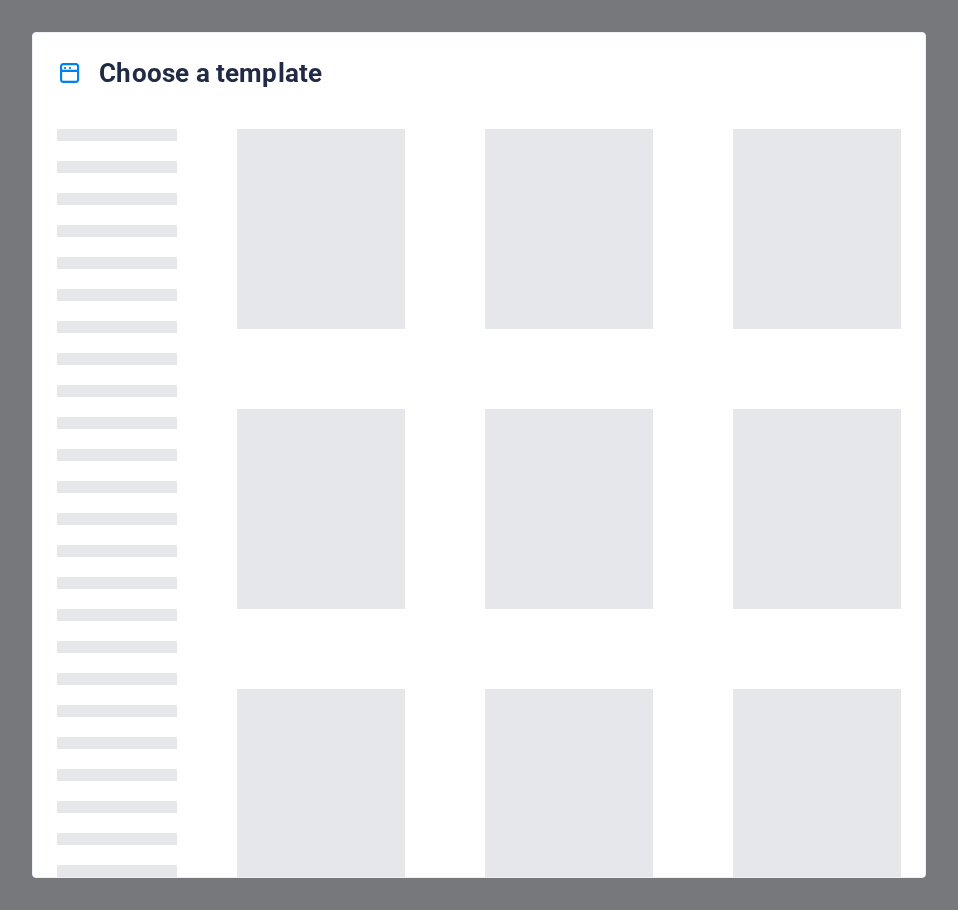 scroll, scrollTop: 0, scrollLeft: 0, axis: both 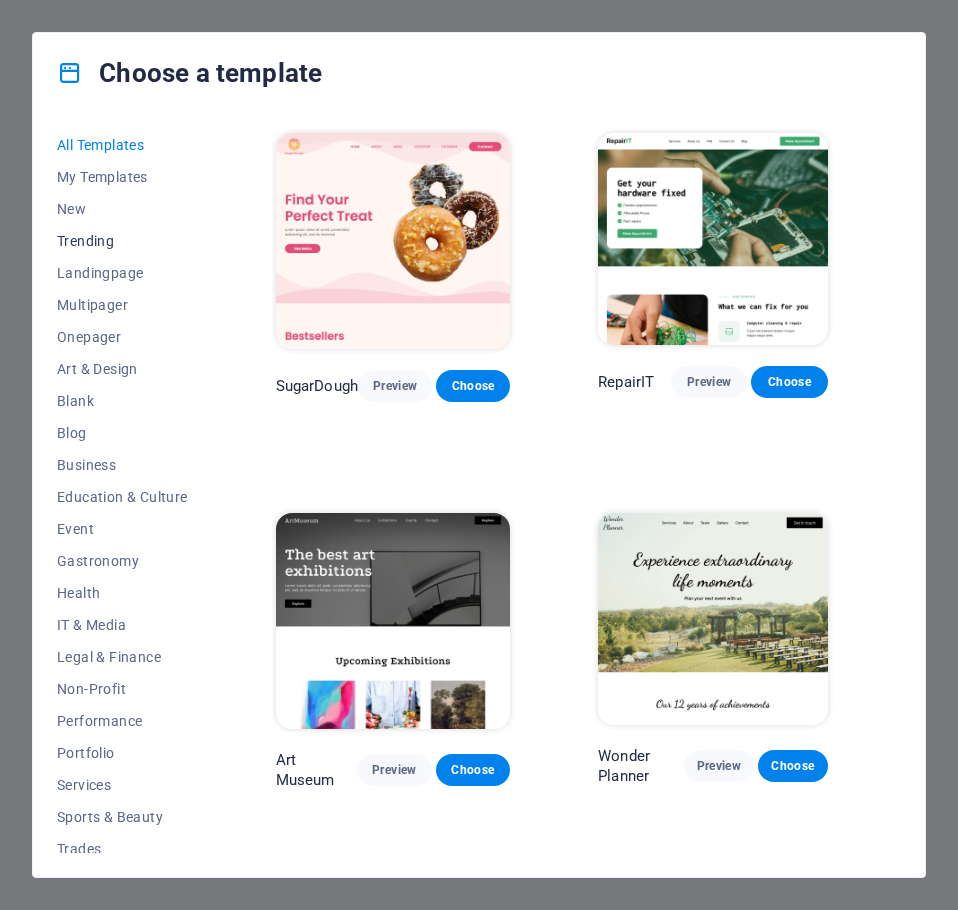 click on "Trending" at bounding box center [122, 241] 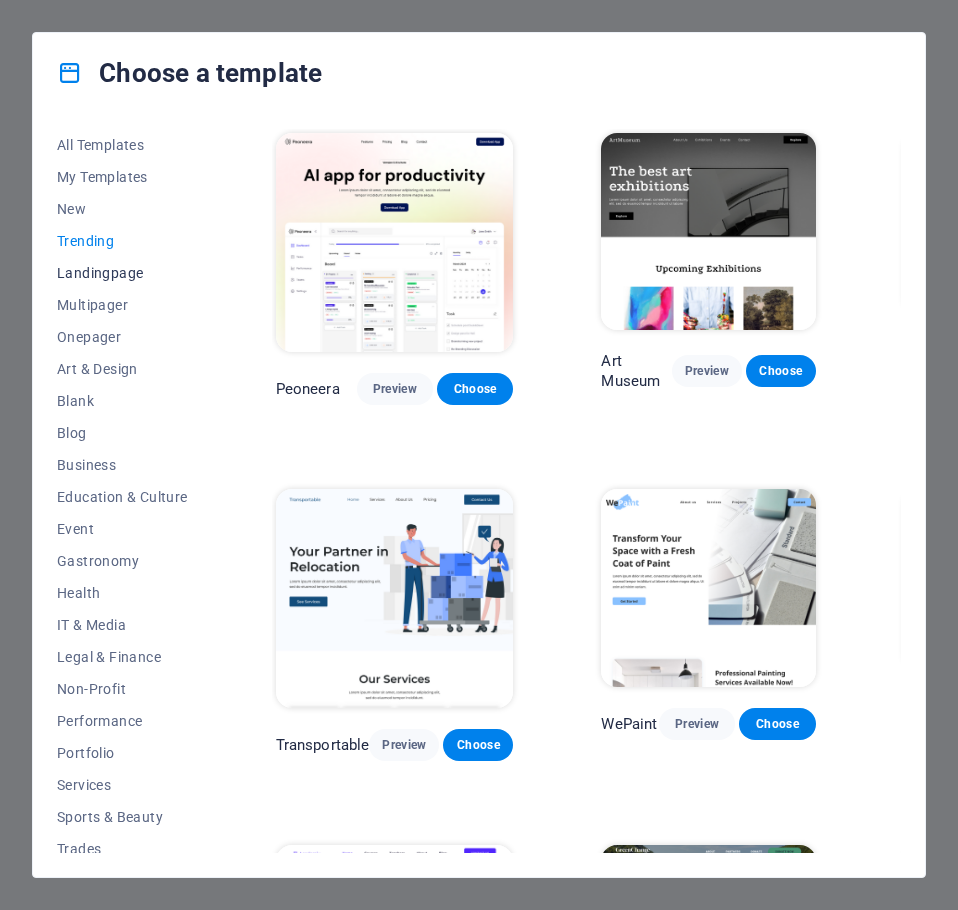 click on "Landingpage" at bounding box center [122, 273] 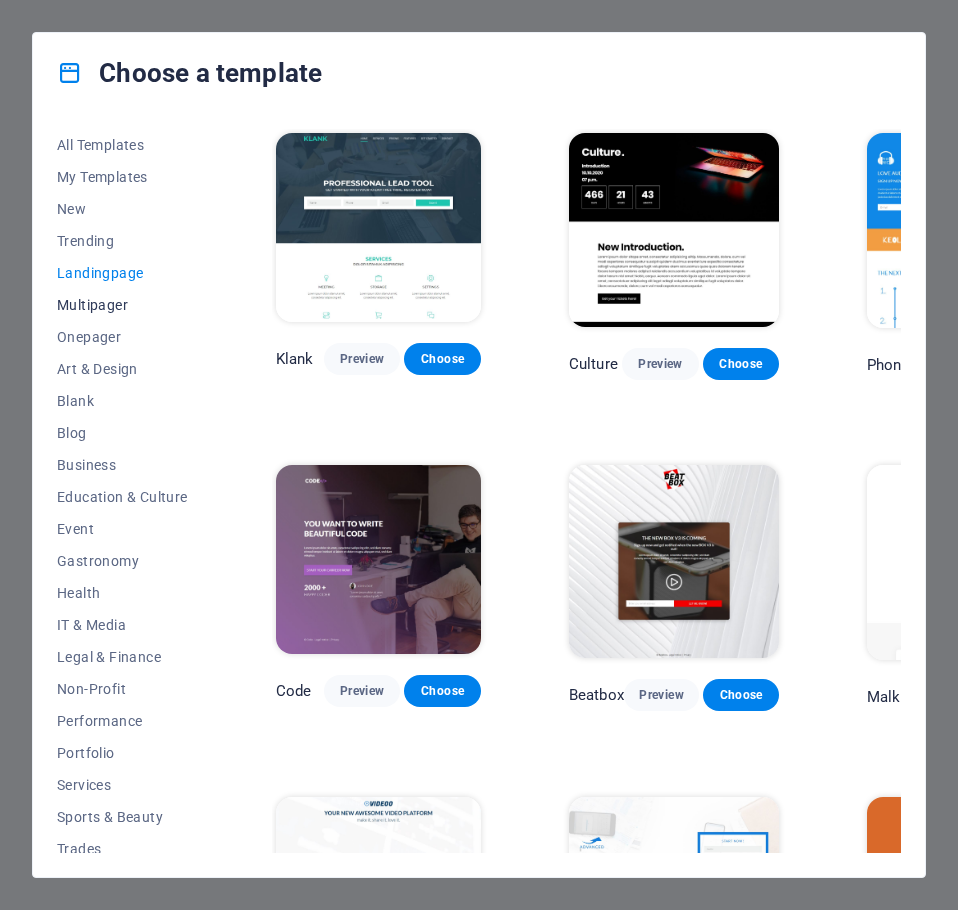 click on "Multipager" at bounding box center [122, 305] 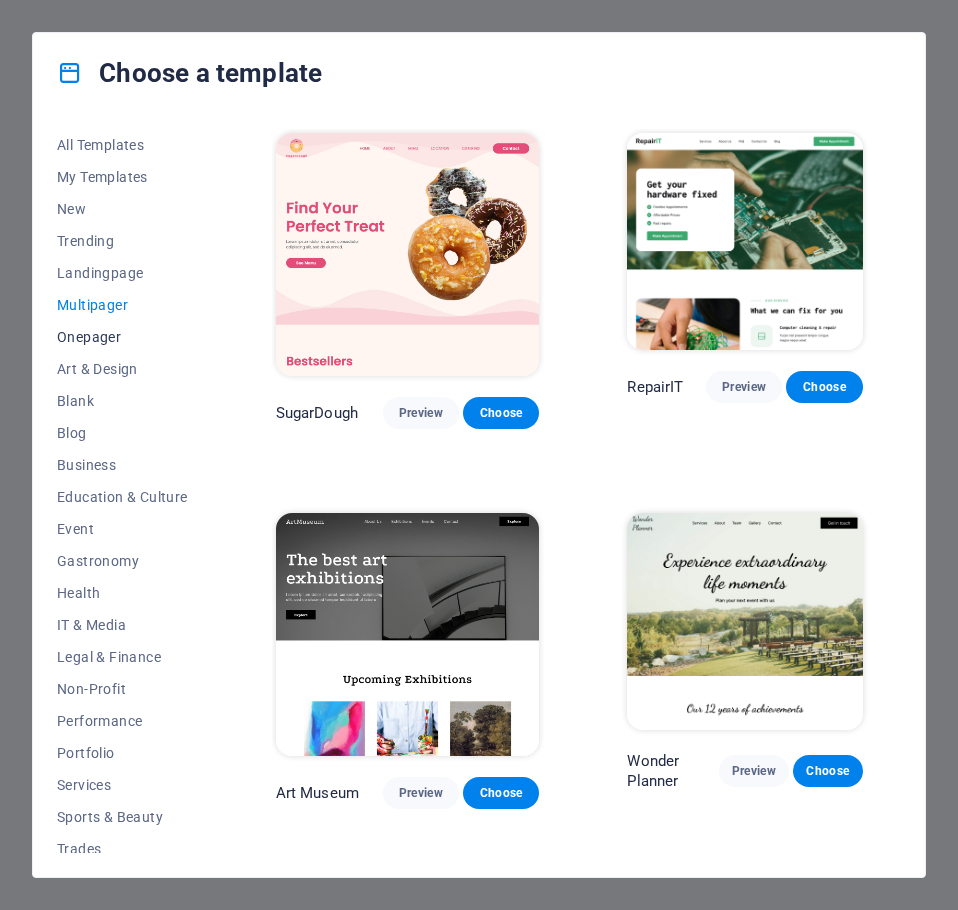 click on "Onepager" at bounding box center [122, 337] 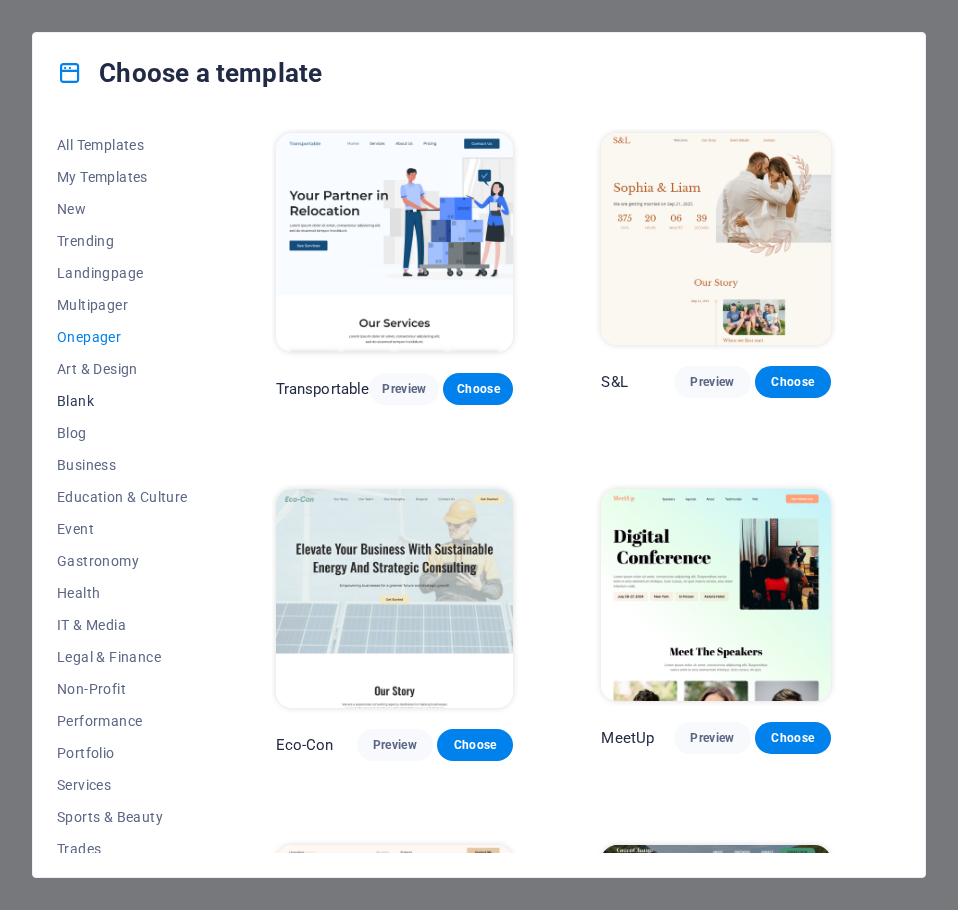click on "Blank" at bounding box center [122, 401] 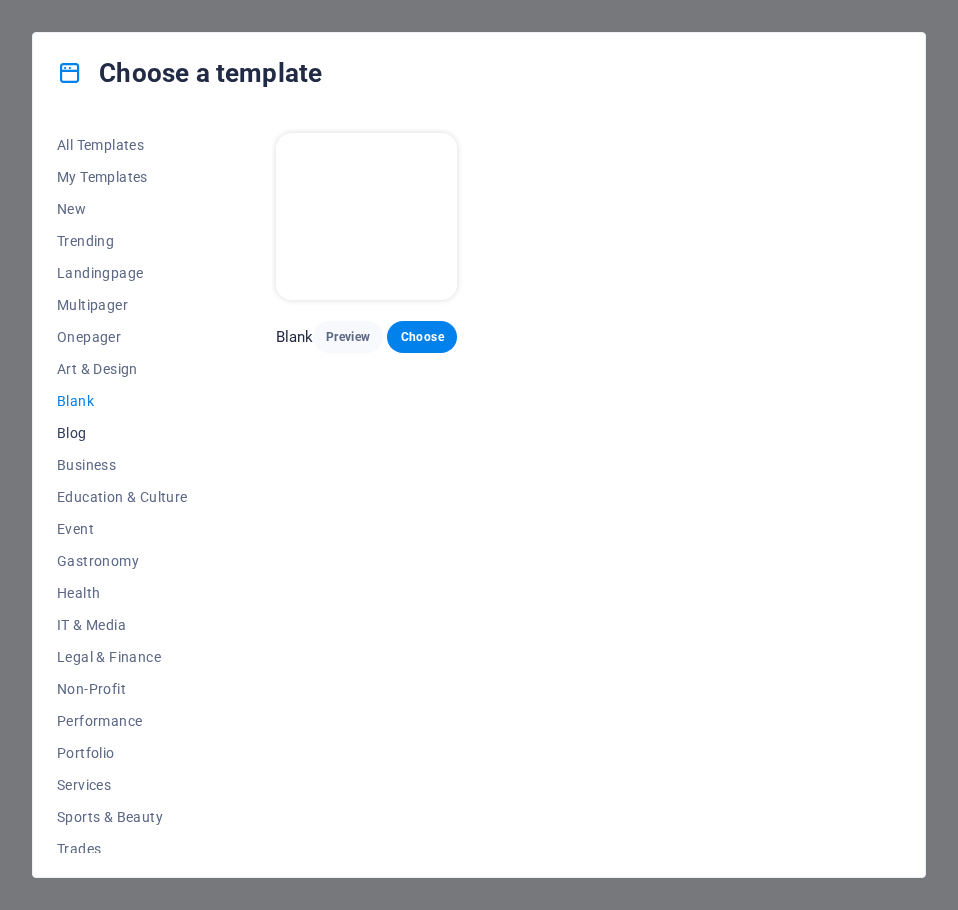 click on "Blog" at bounding box center [122, 433] 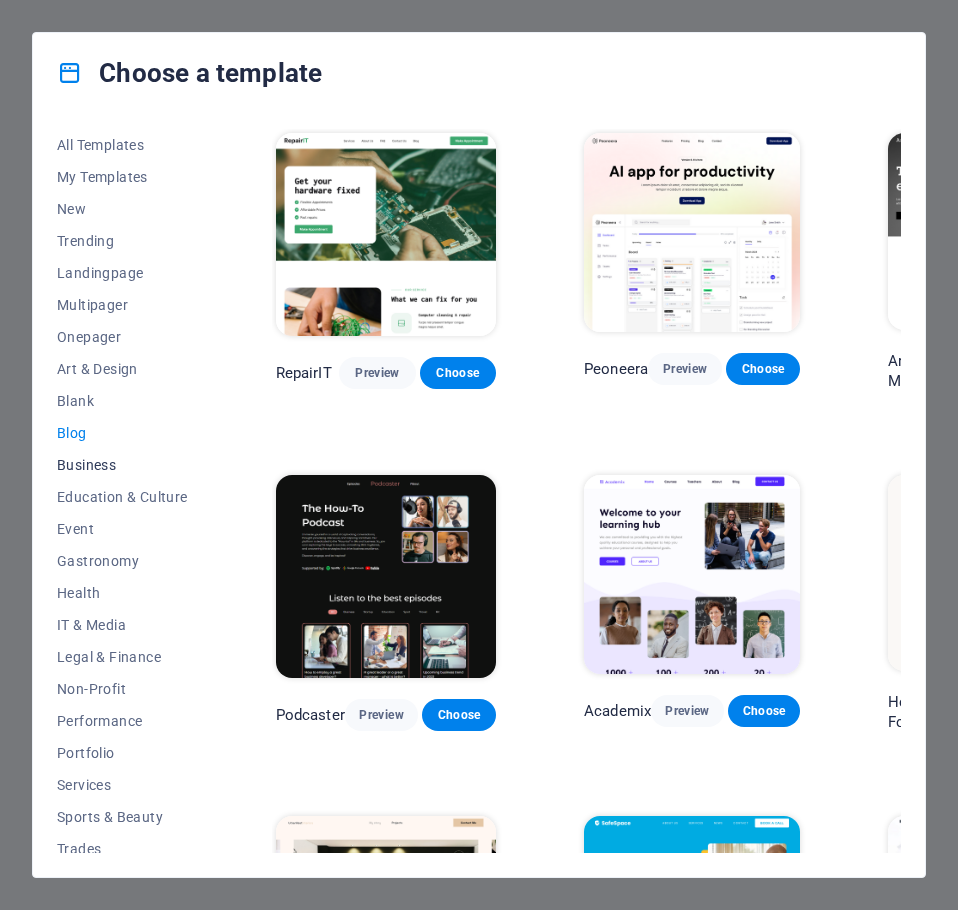 click on "Business" at bounding box center [122, 465] 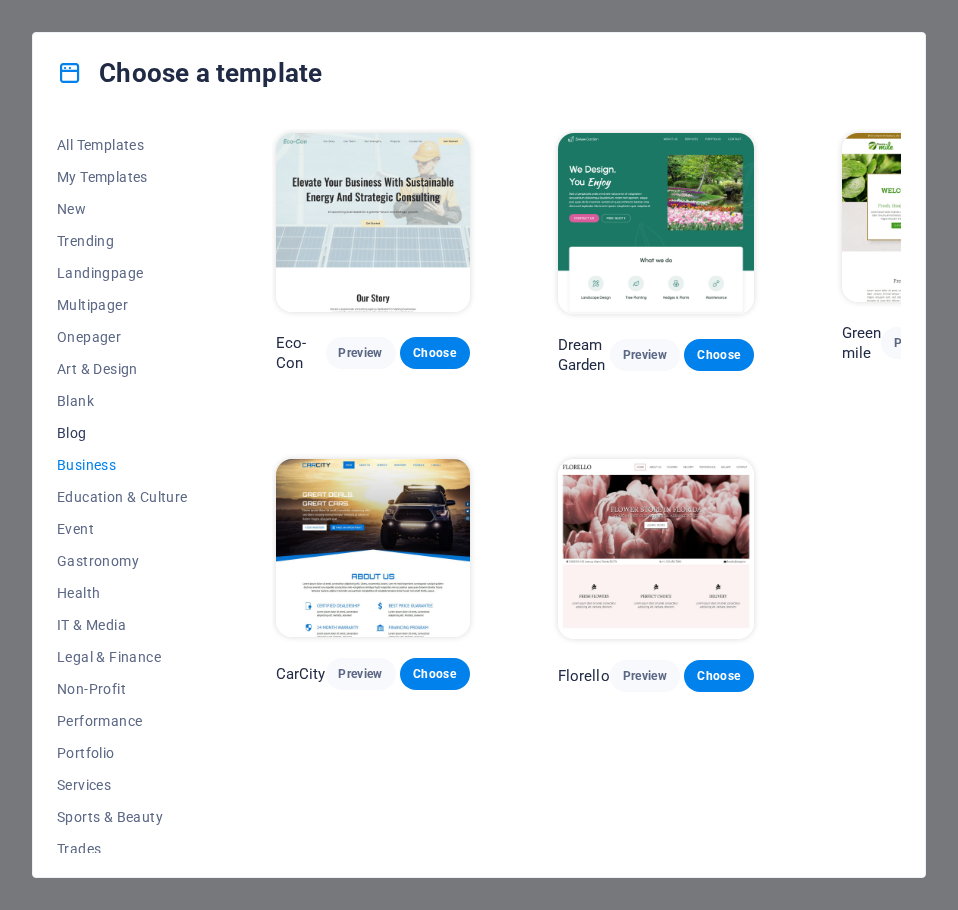 click on "Blog" at bounding box center (122, 433) 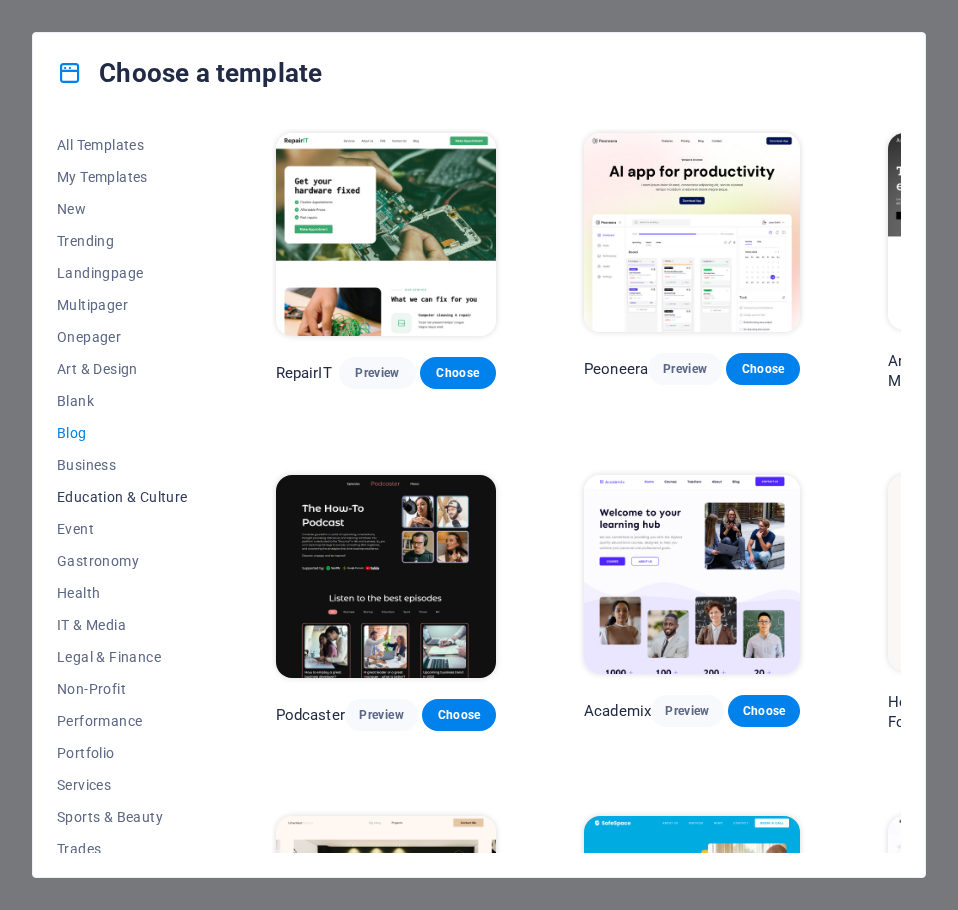 click on "Education & Culture" at bounding box center (122, 497) 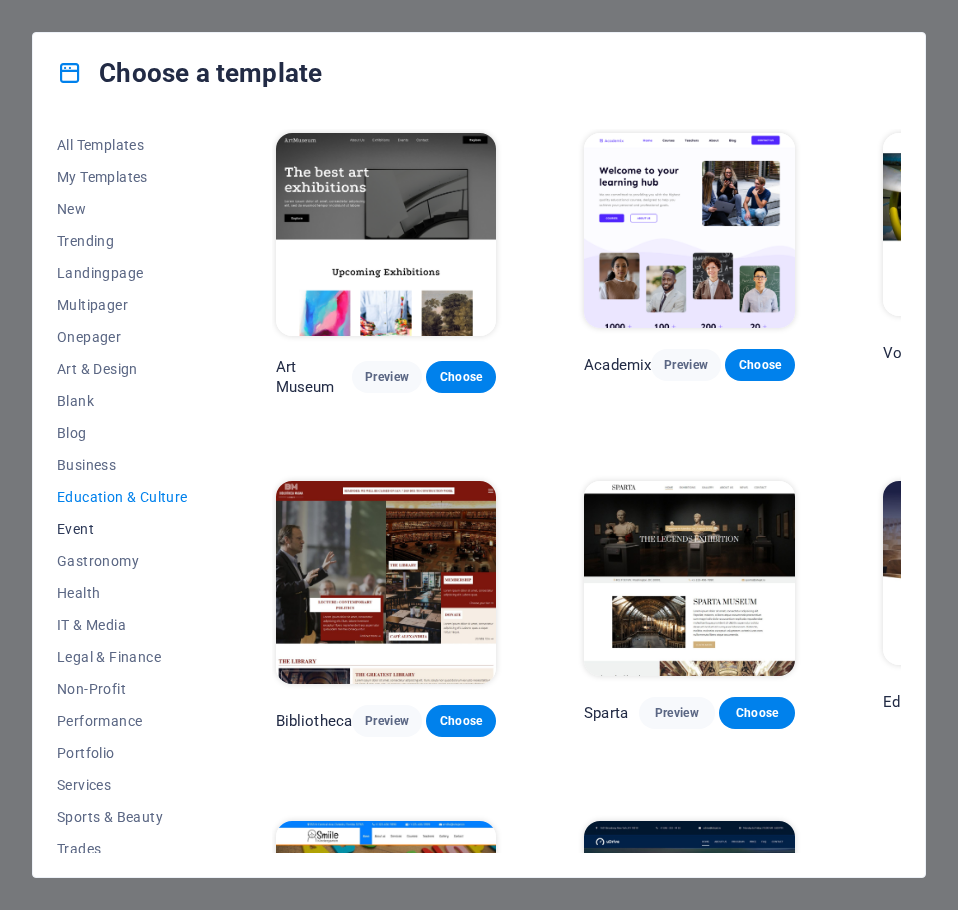 click on "Event" at bounding box center (122, 529) 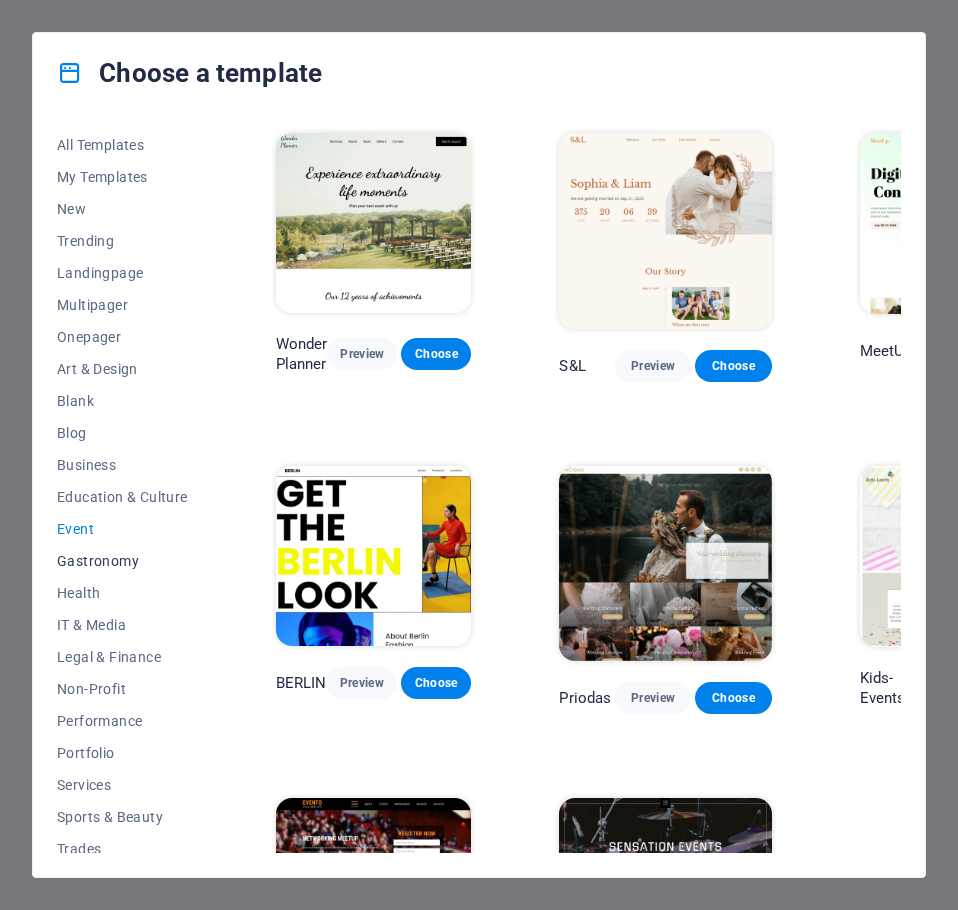 click on "Gastronomy" at bounding box center [122, 561] 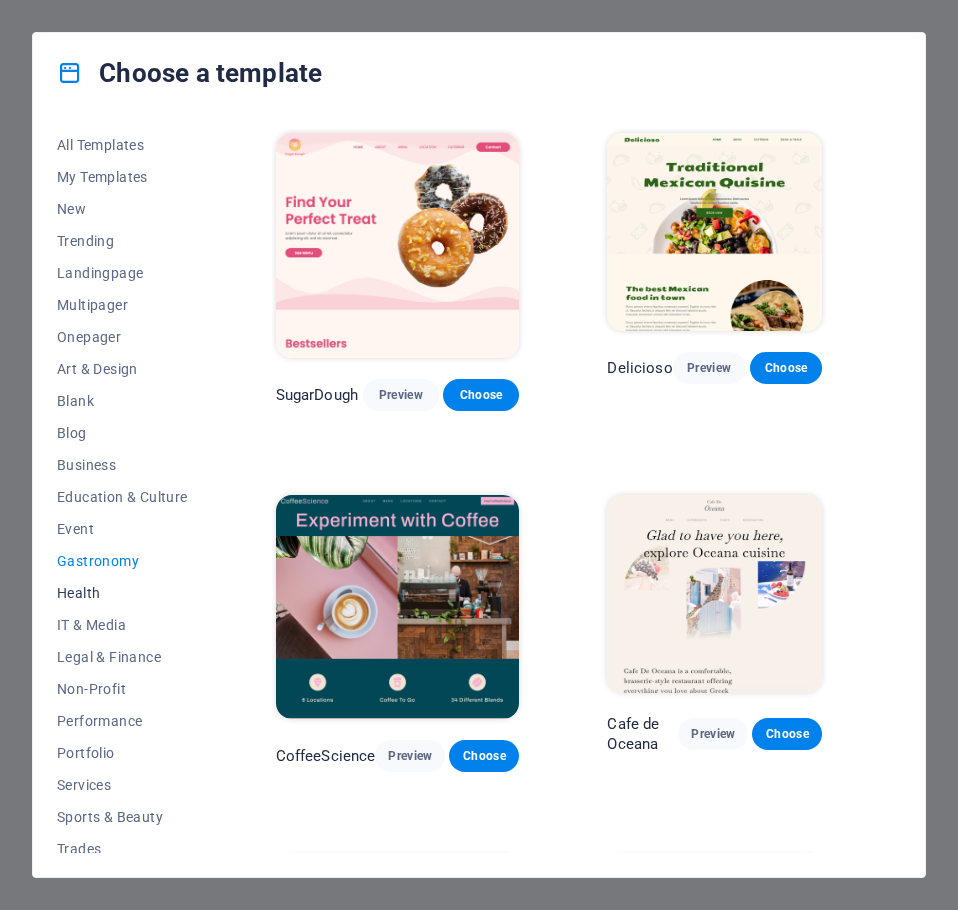 click on "Health" at bounding box center [122, 593] 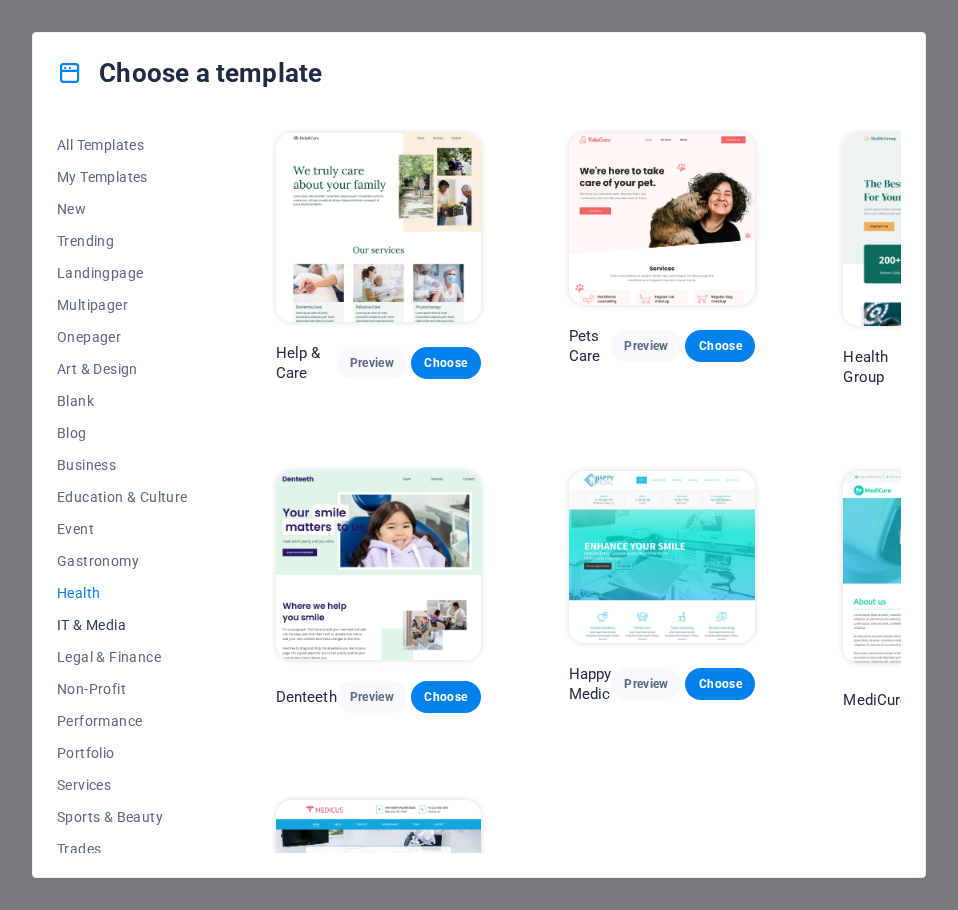 click on "IT & Media" at bounding box center (122, 625) 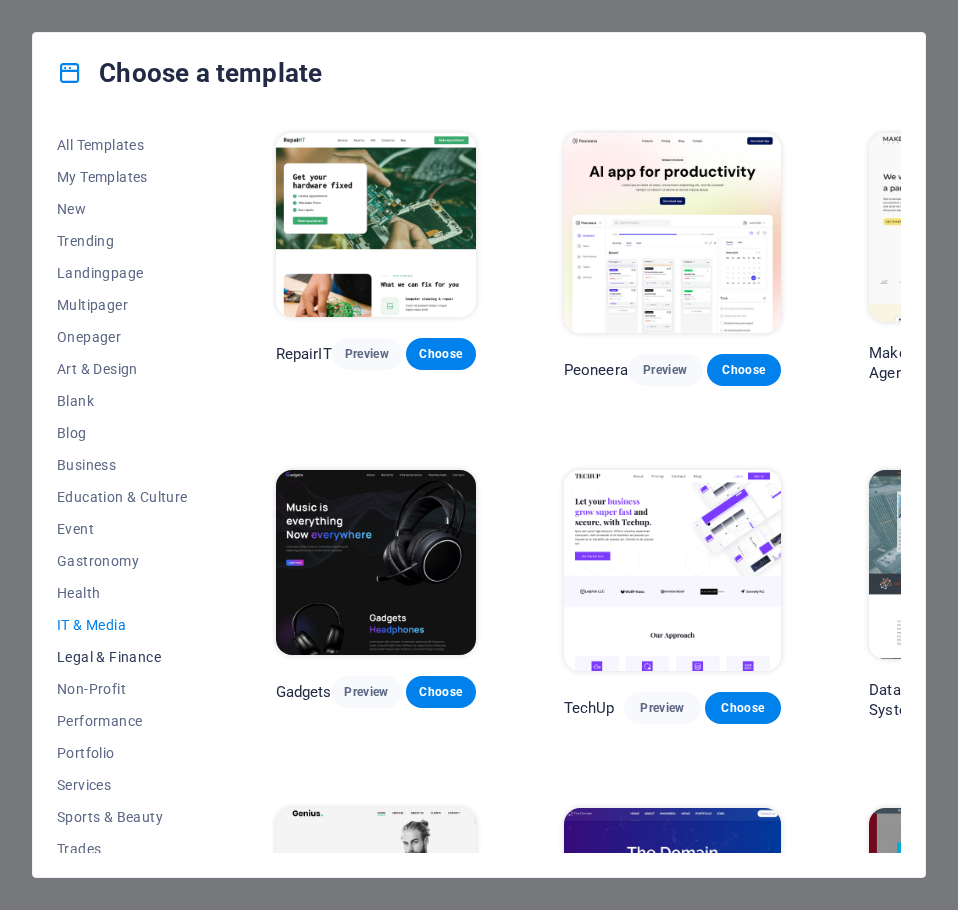 click on "Legal & Finance" at bounding box center [122, 657] 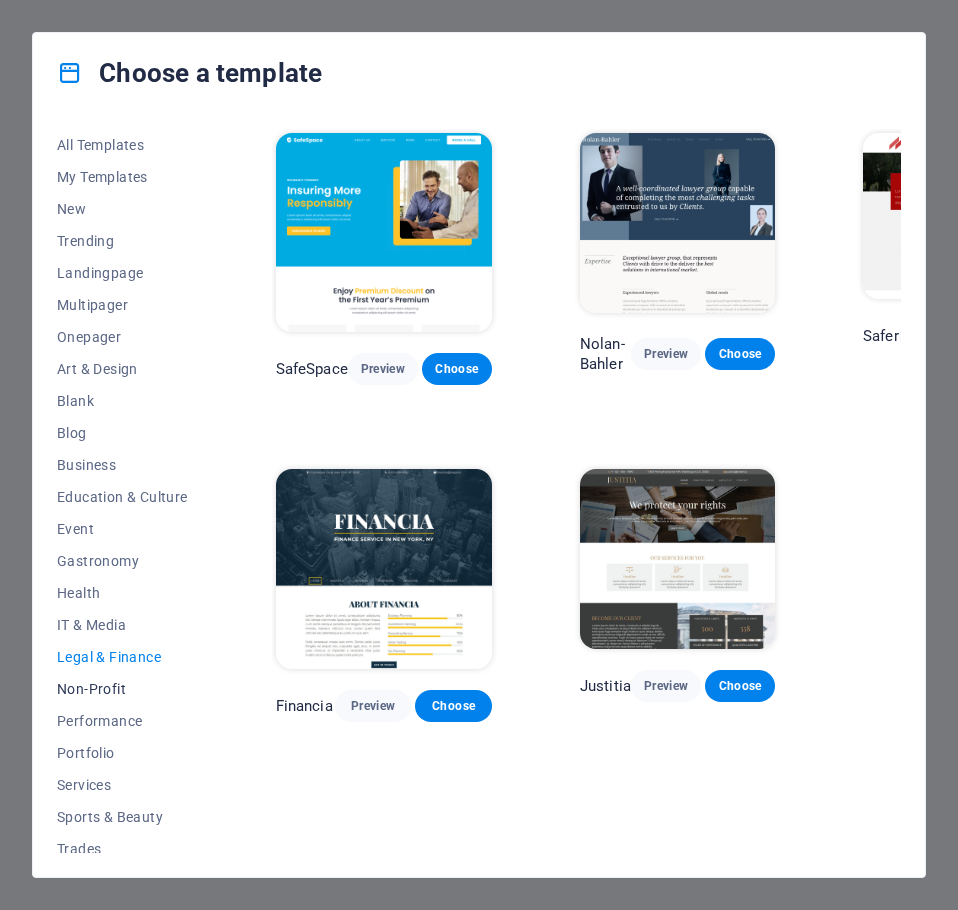 click on "Non-Profit" at bounding box center (122, 689) 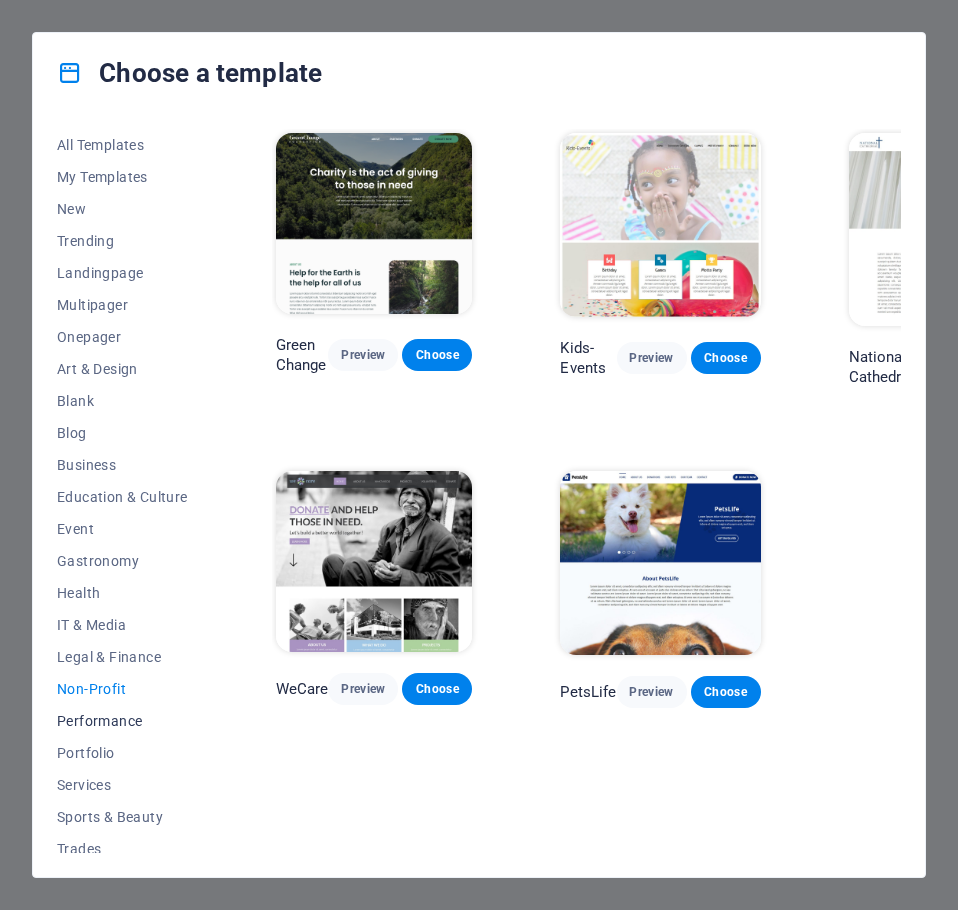 click on "Performance" at bounding box center [122, 721] 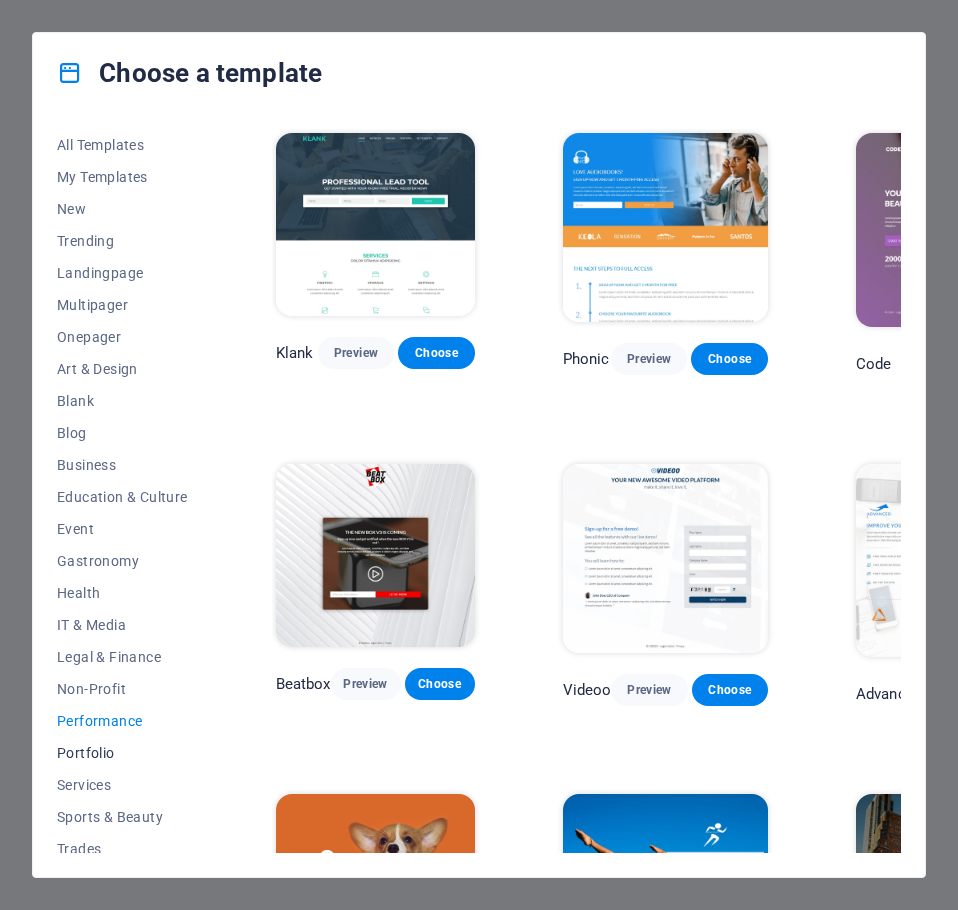 click on "Portfolio" at bounding box center [122, 753] 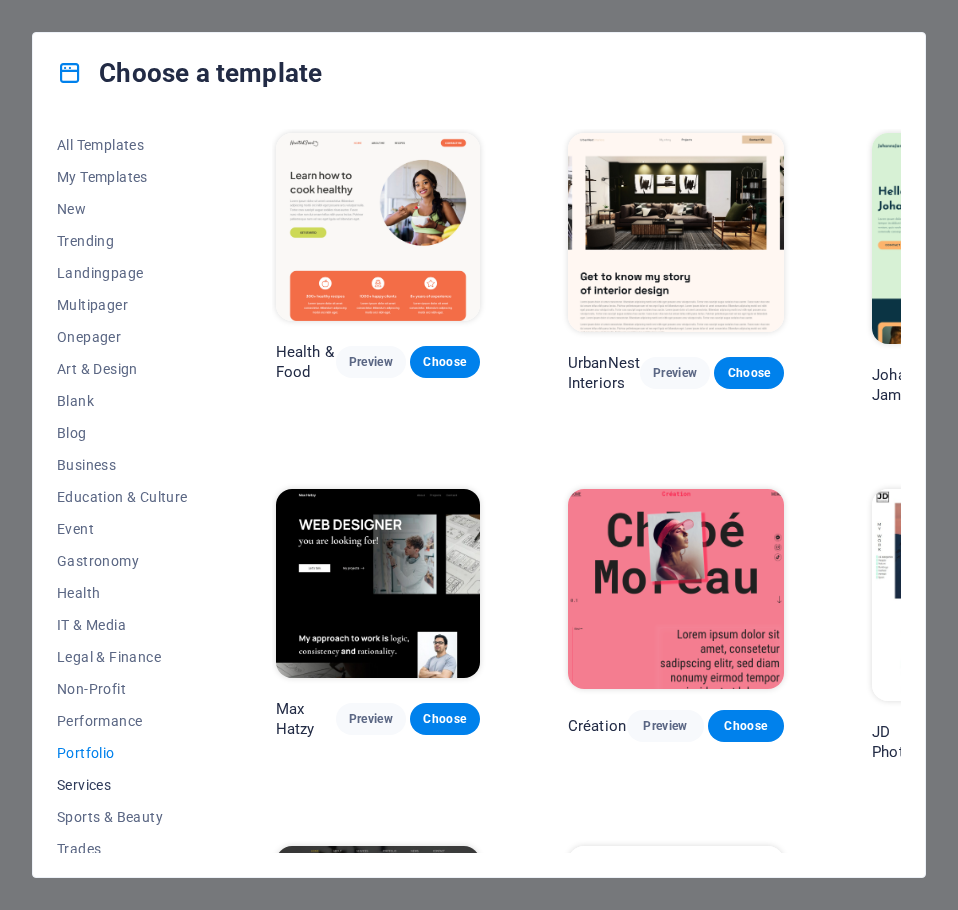 click on "Services" at bounding box center [122, 785] 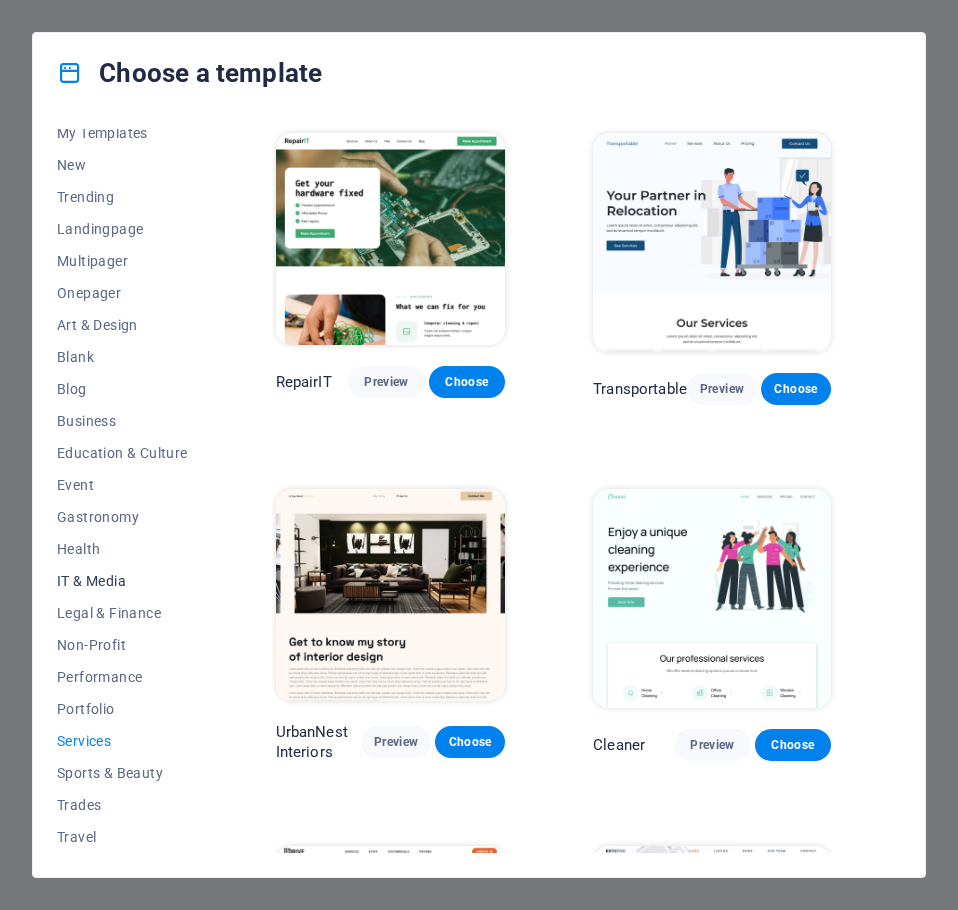 scroll, scrollTop: 76, scrollLeft: 0, axis: vertical 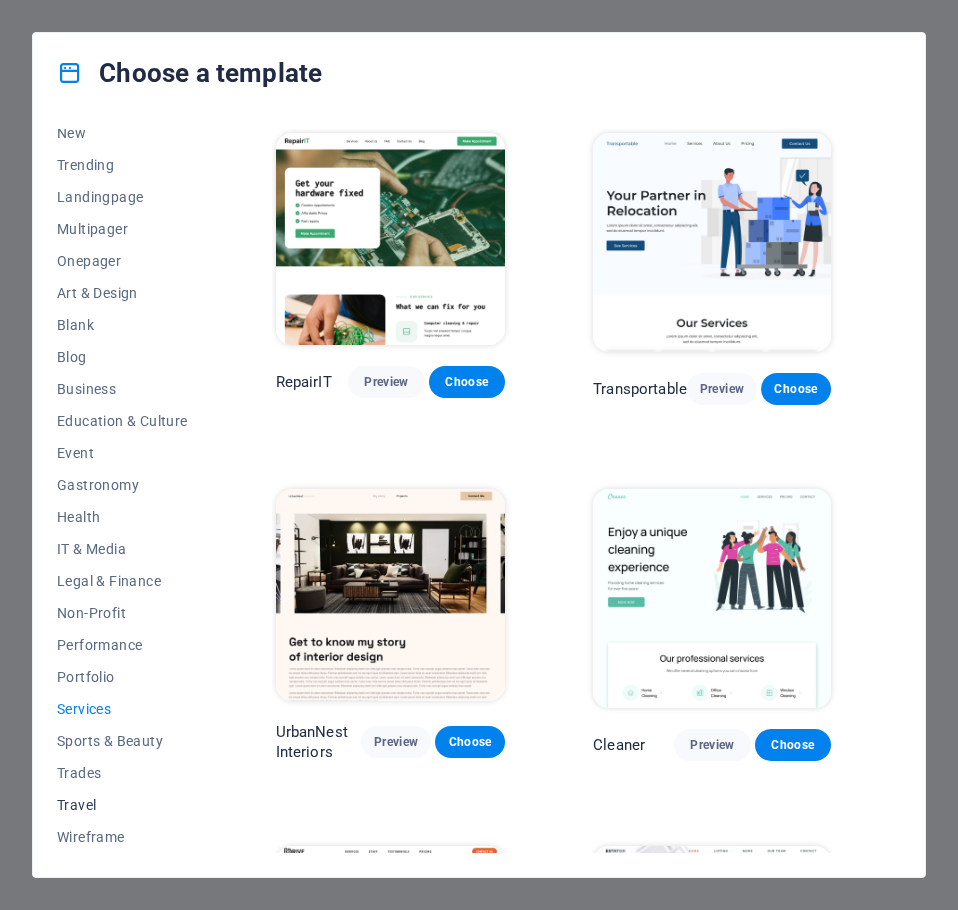 click on "Travel" at bounding box center [122, 805] 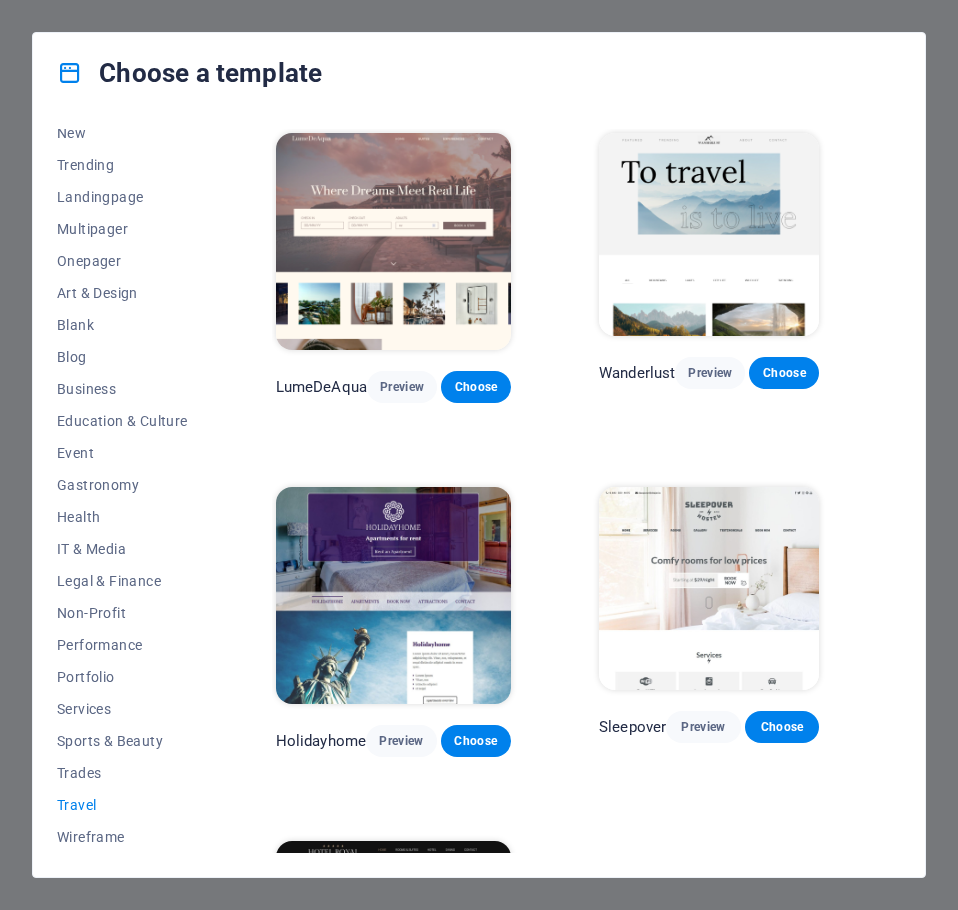 click at bounding box center [393, 241] 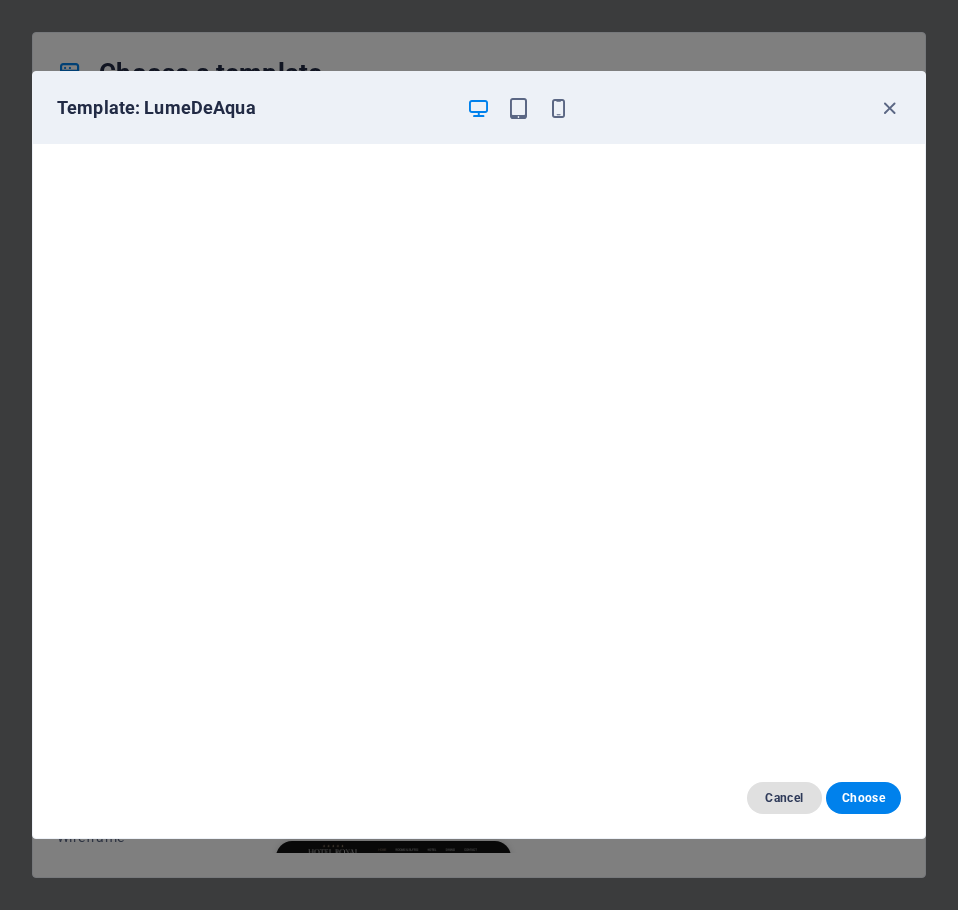 click on "Cancel" at bounding box center (784, 798) 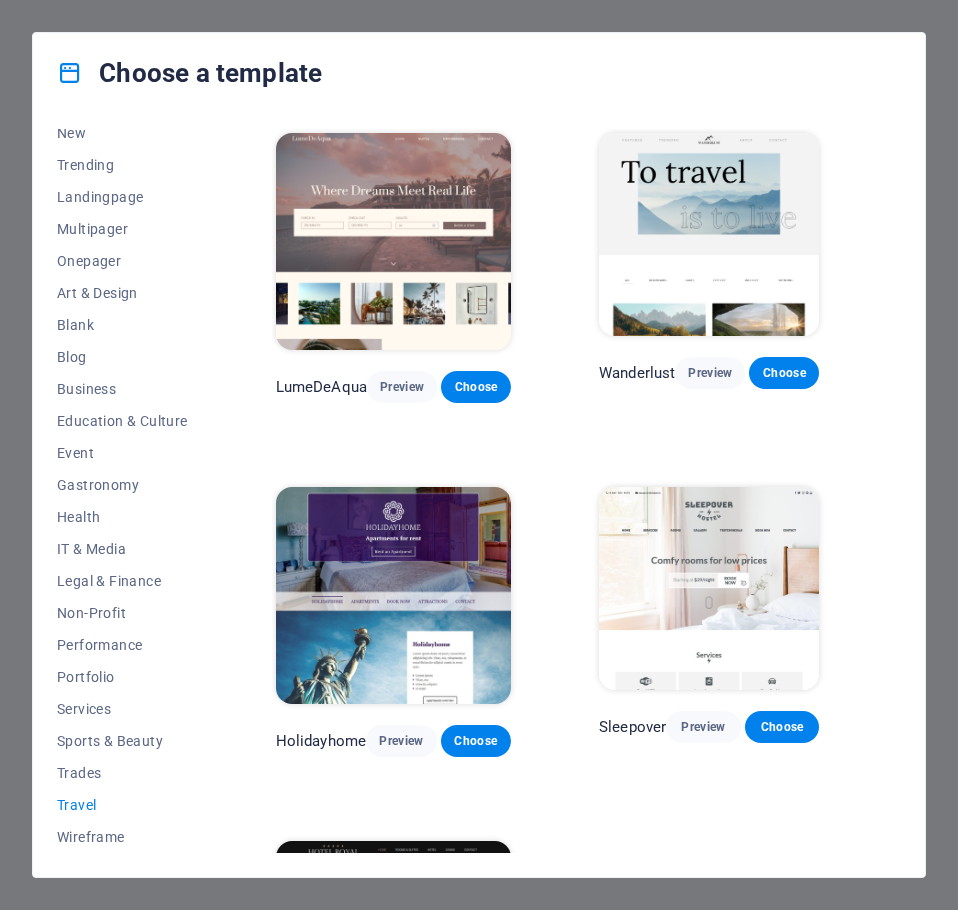 click at bounding box center (709, 588) 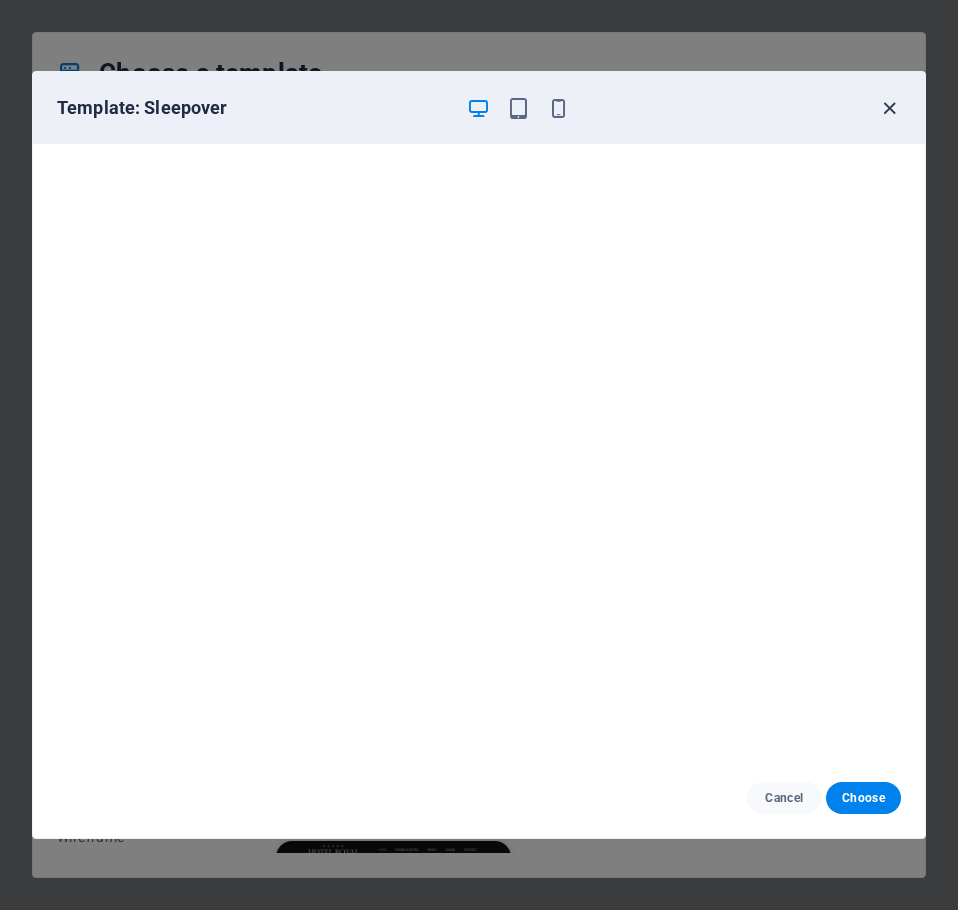 click at bounding box center (889, 108) 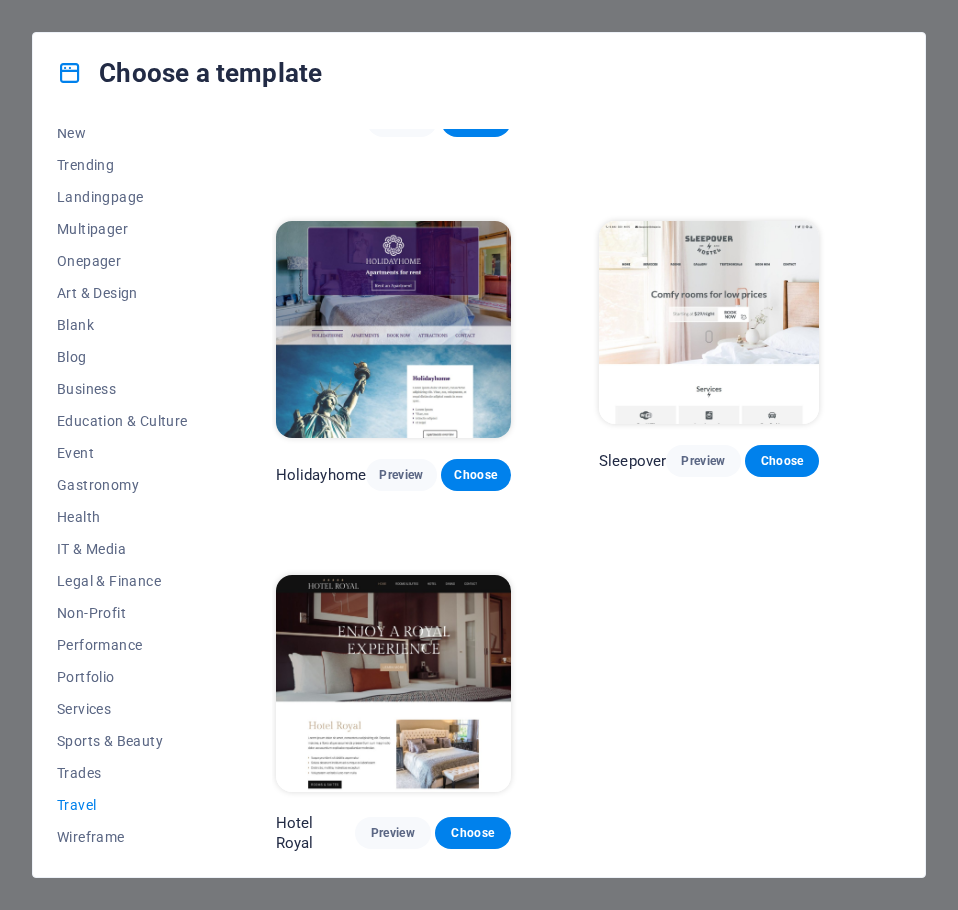 scroll, scrollTop: 280, scrollLeft: 0, axis: vertical 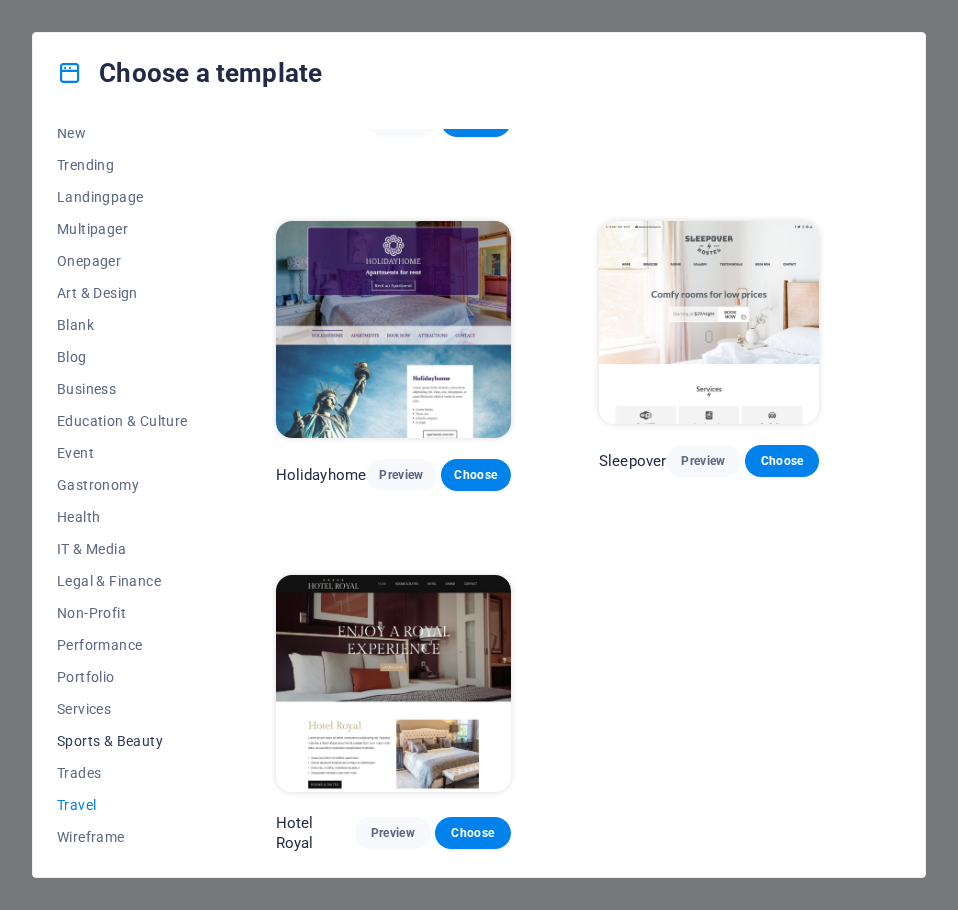 click on "Sports & Beauty" at bounding box center (122, 741) 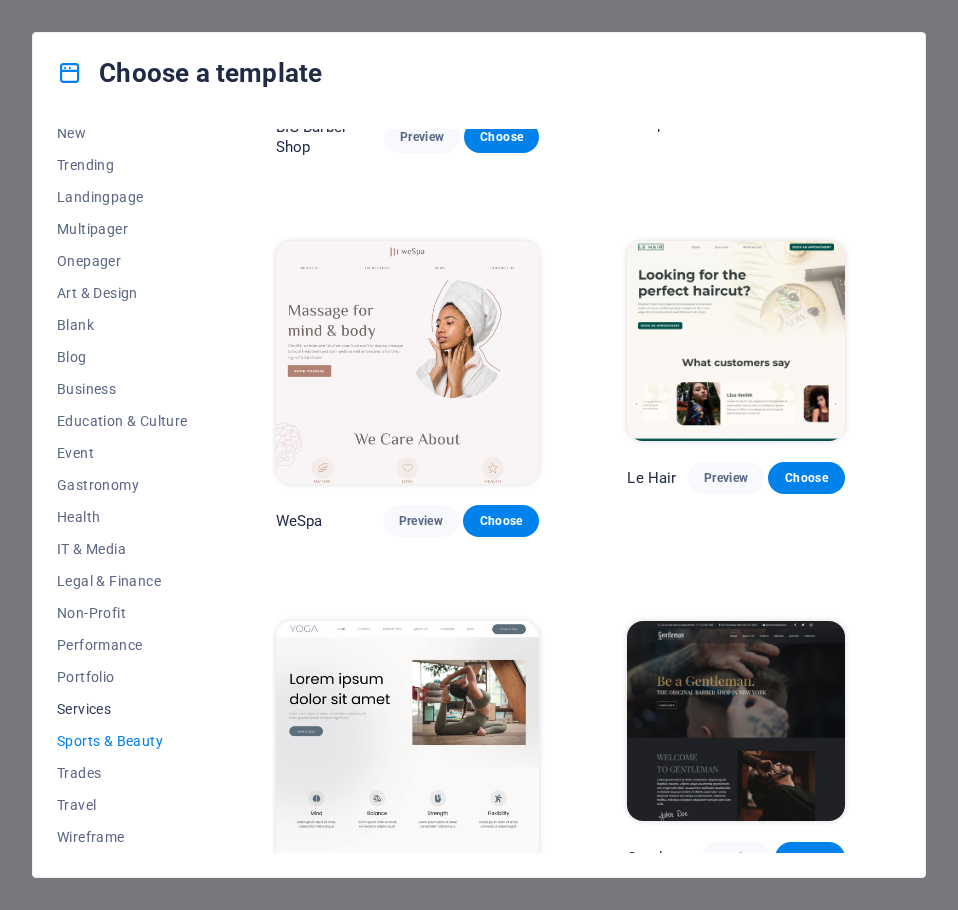 click on "Services" at bounding box center [122, 709] 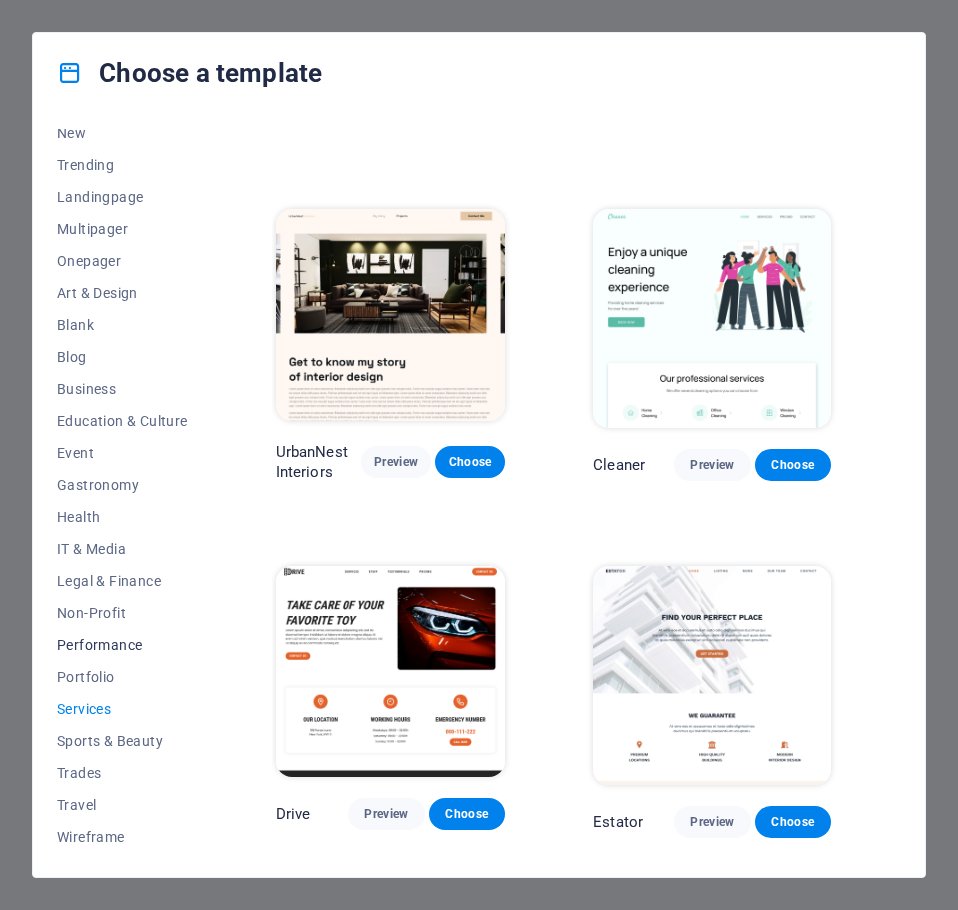 click on "Performance" at bounding box center (122, 645) 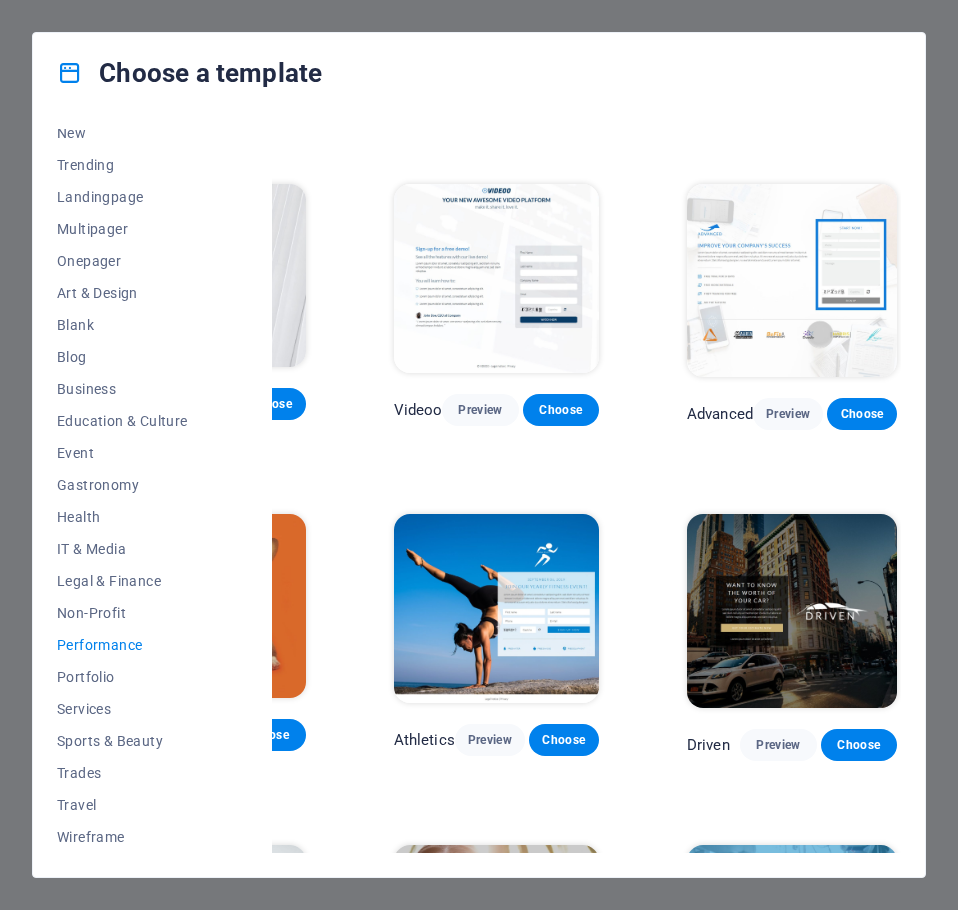 scroll, scrollTop: 280, scrollLeft: 177, axis: both 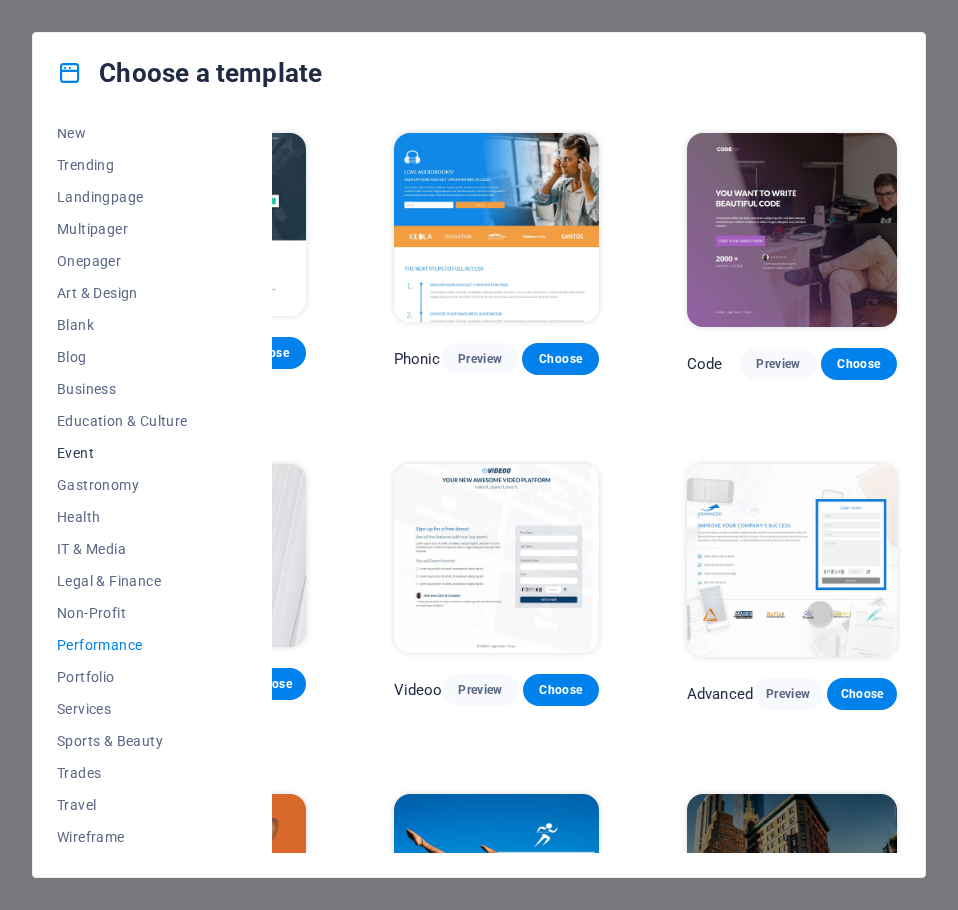click on "Event" at bounding box center (122, 453) 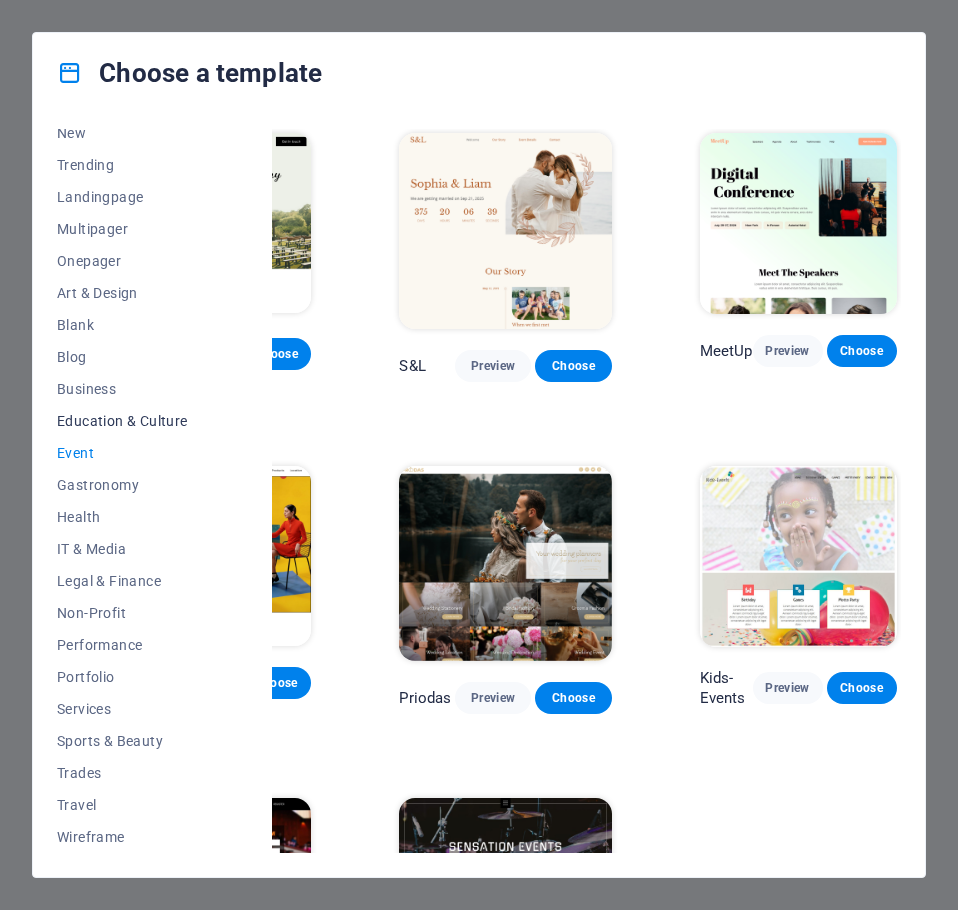 click on "Education & Culture" at bounding box center [122, 421] 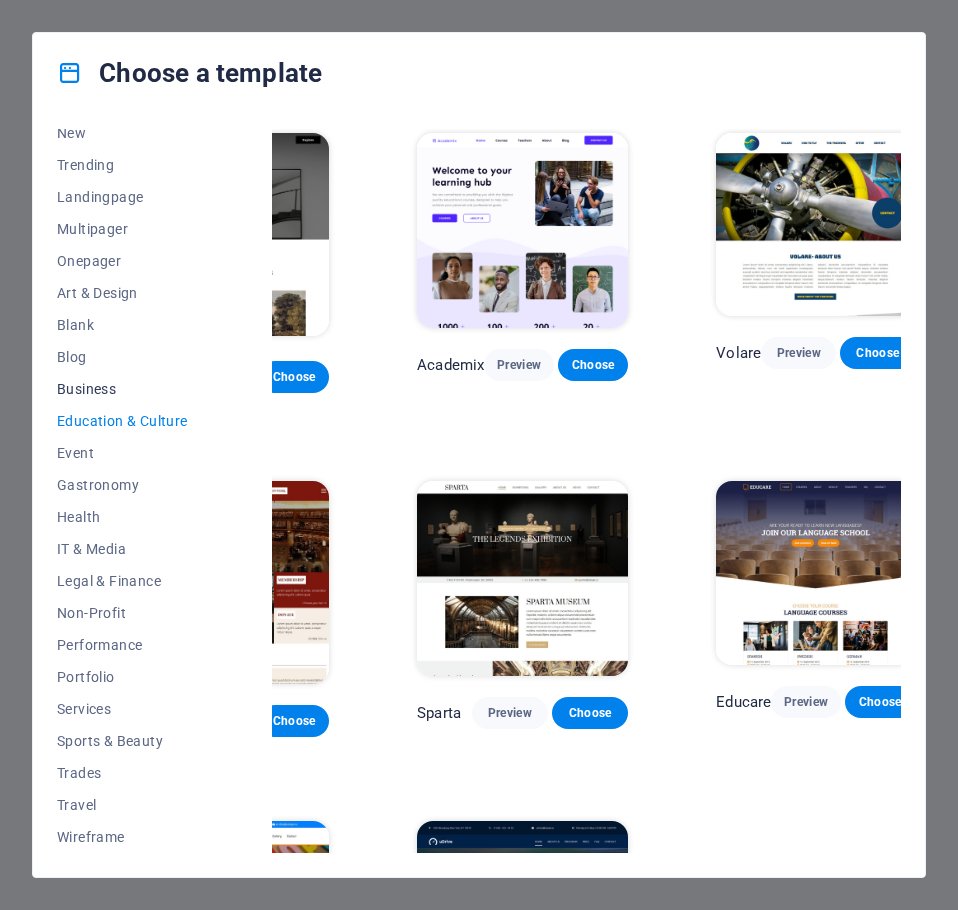 click on "Business" at bounding box center (122, 389) 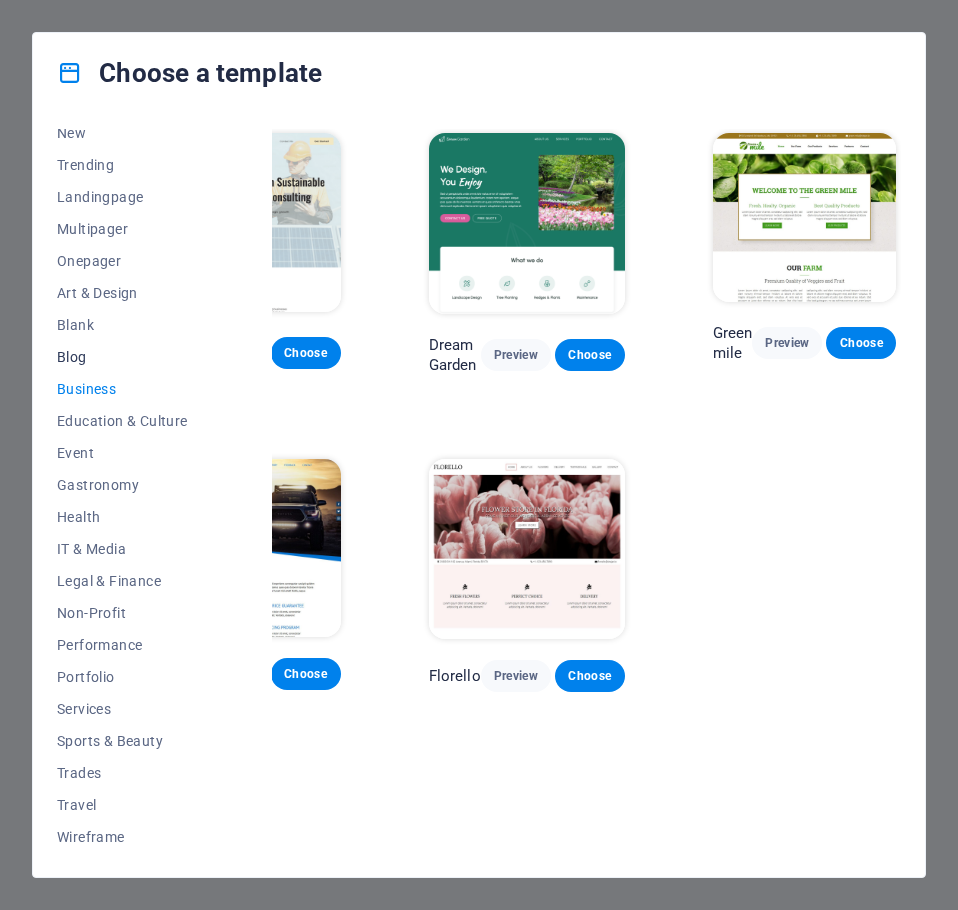 click on "Blog" at bounding box center (122, 357) 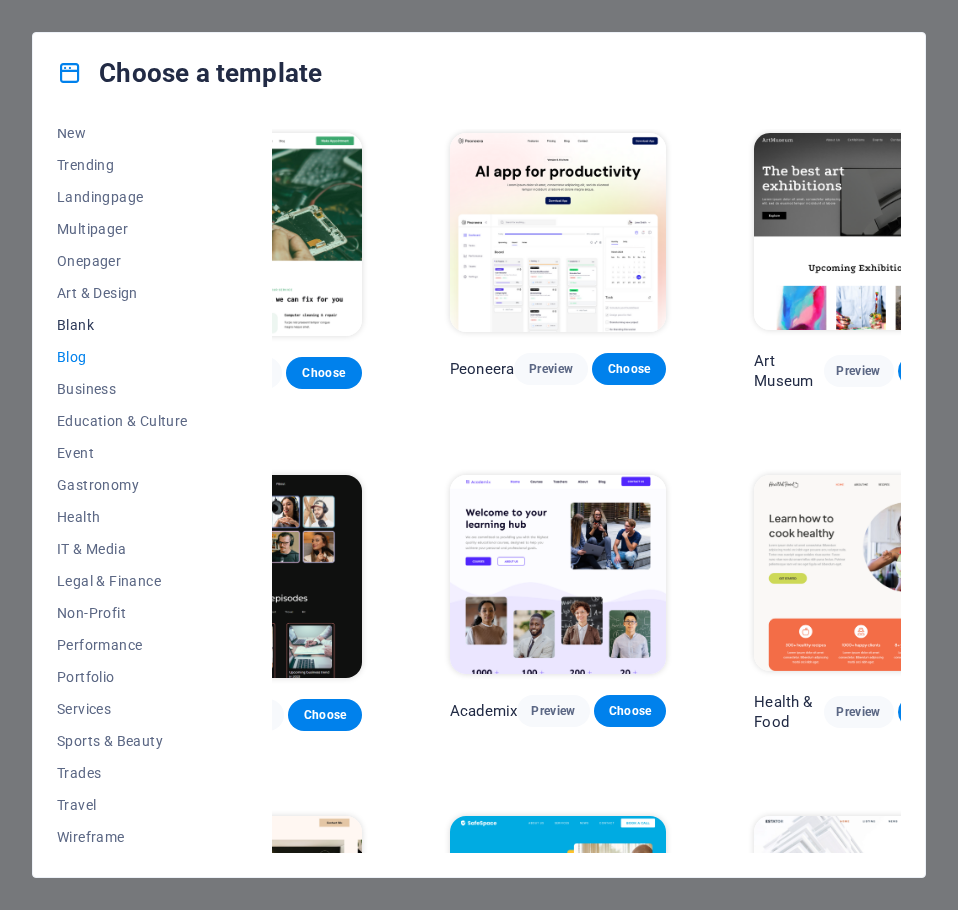 click on "Blank" at bounding box center [122, 325] 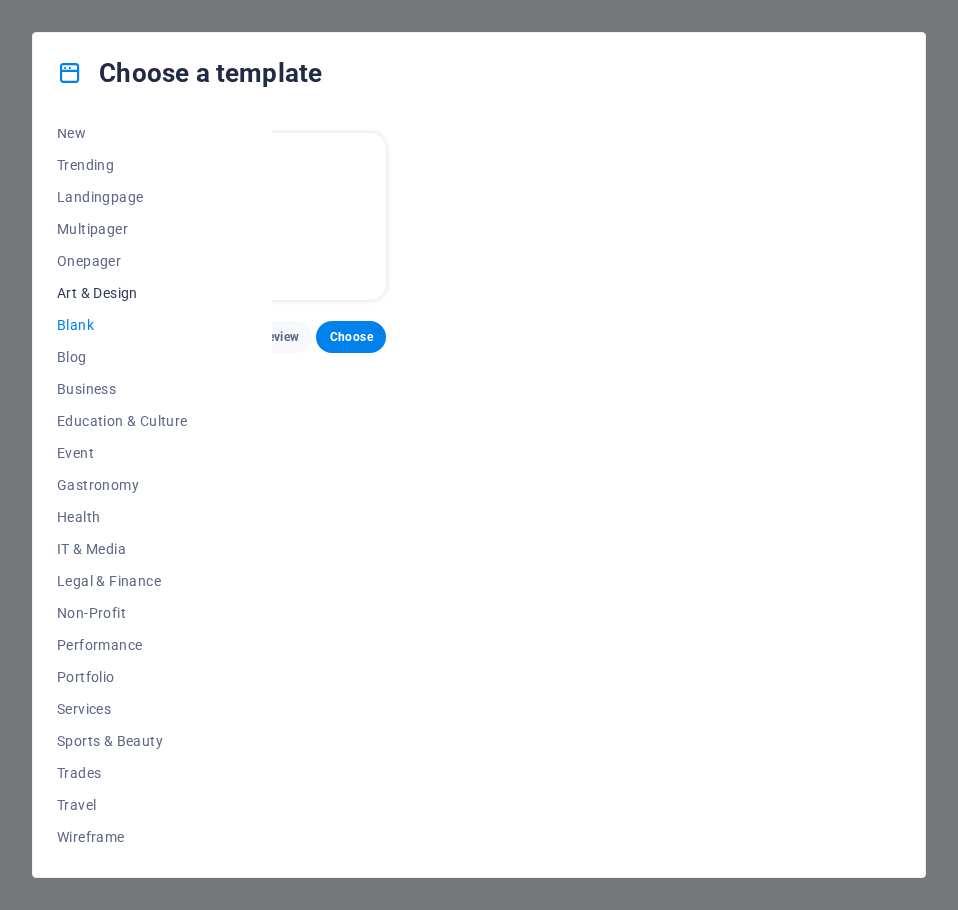 click on "Art & Design" at bounding box center [122, 293] 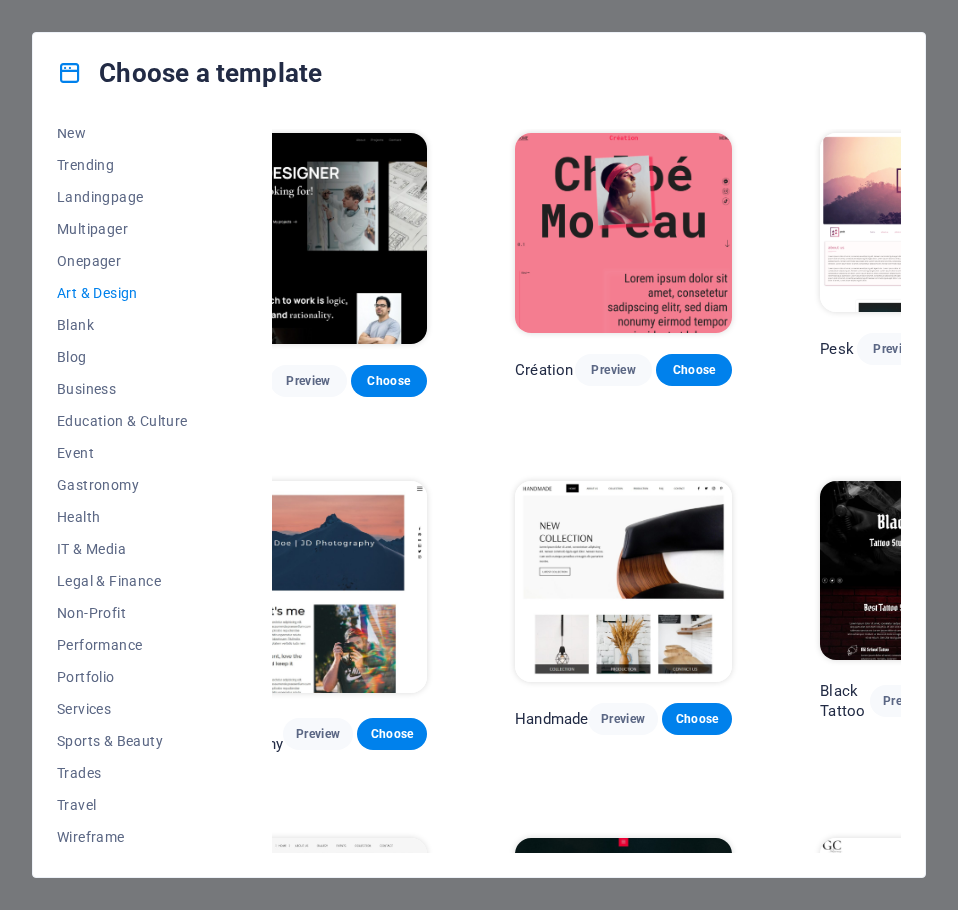 click at bounding box center (623, 581) 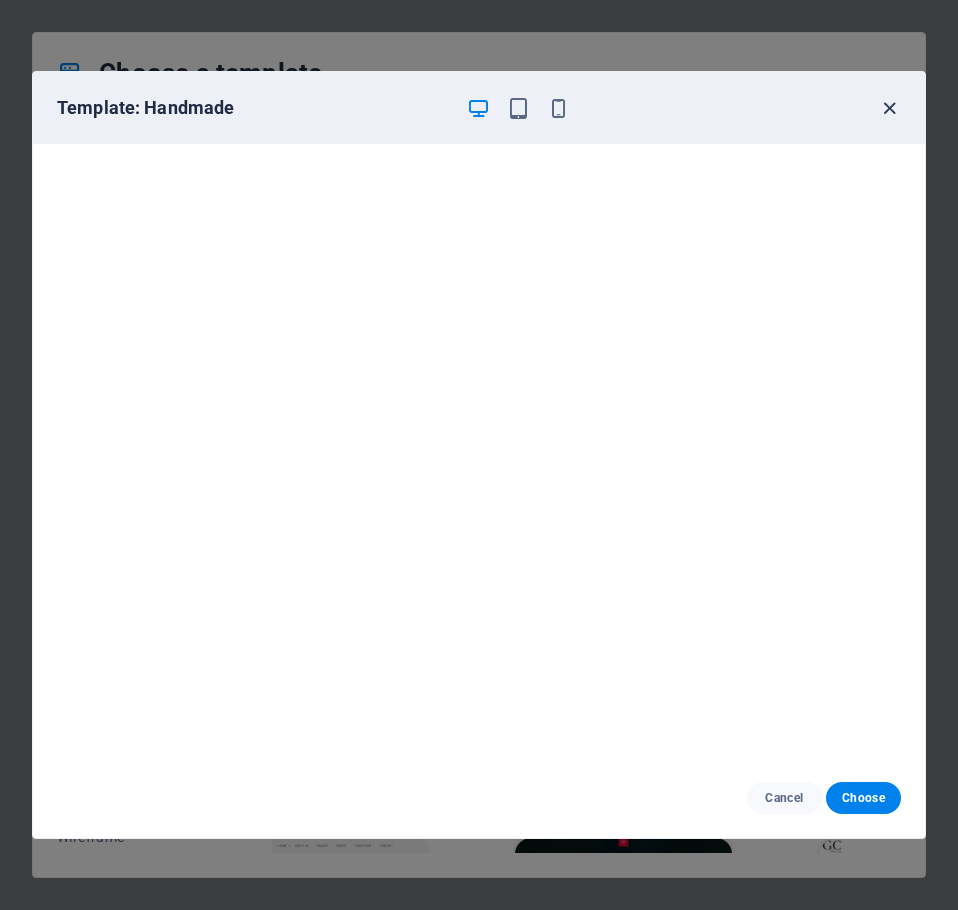 click at bounding box center [889, 108] 